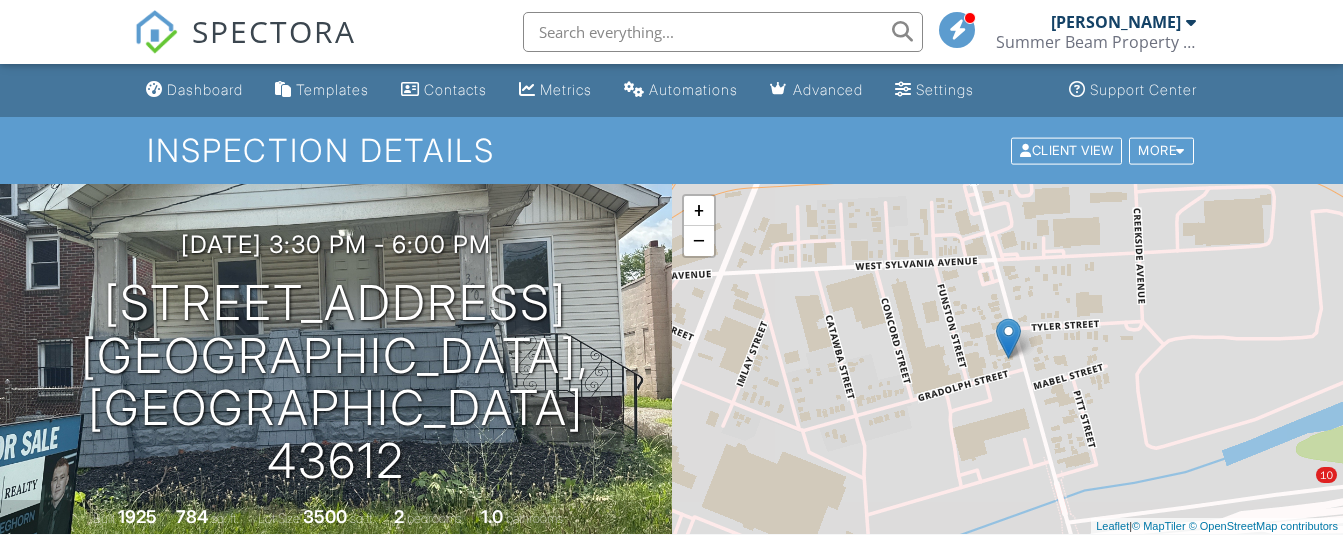 scroll, scrollTop: 0, scrollLeft: 0, axis: both 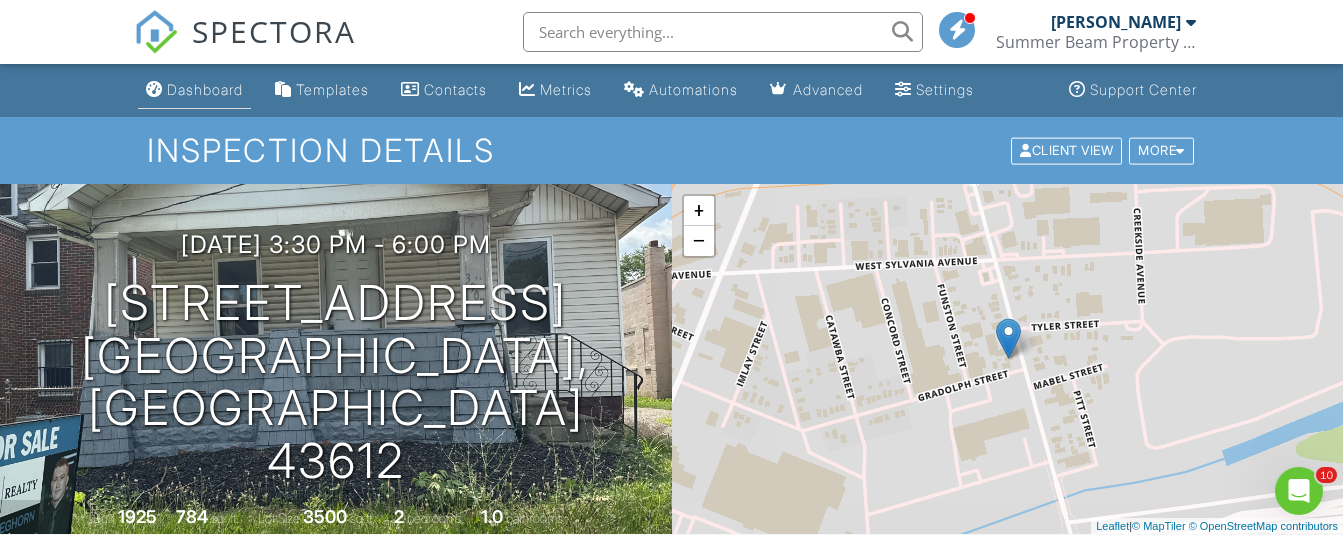 click on "Dashboard" at bounding box center (205, 89) 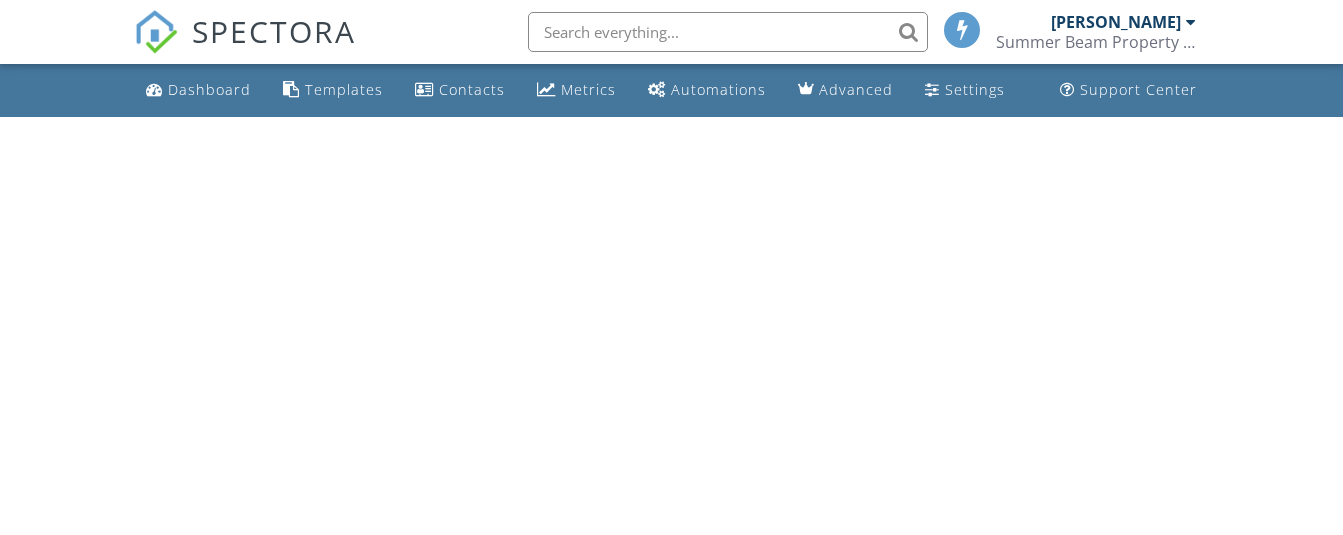 scroll, scrollTop: 0, scrollLeft: 0, axis: both 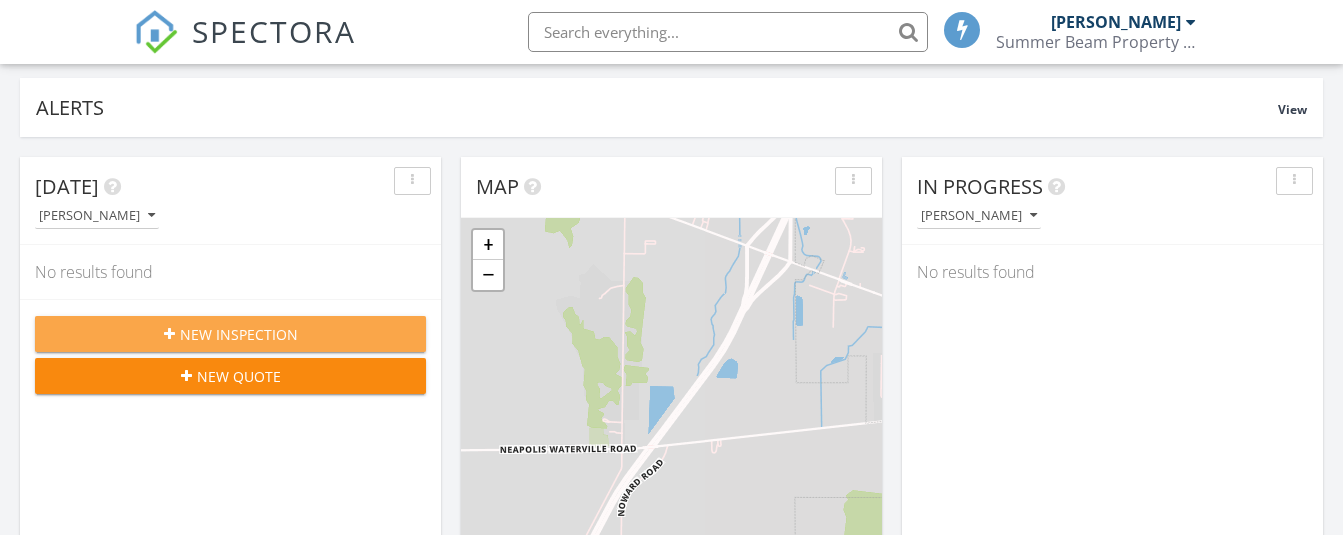 click on "New Inspection" at bounding box center (239, 334) 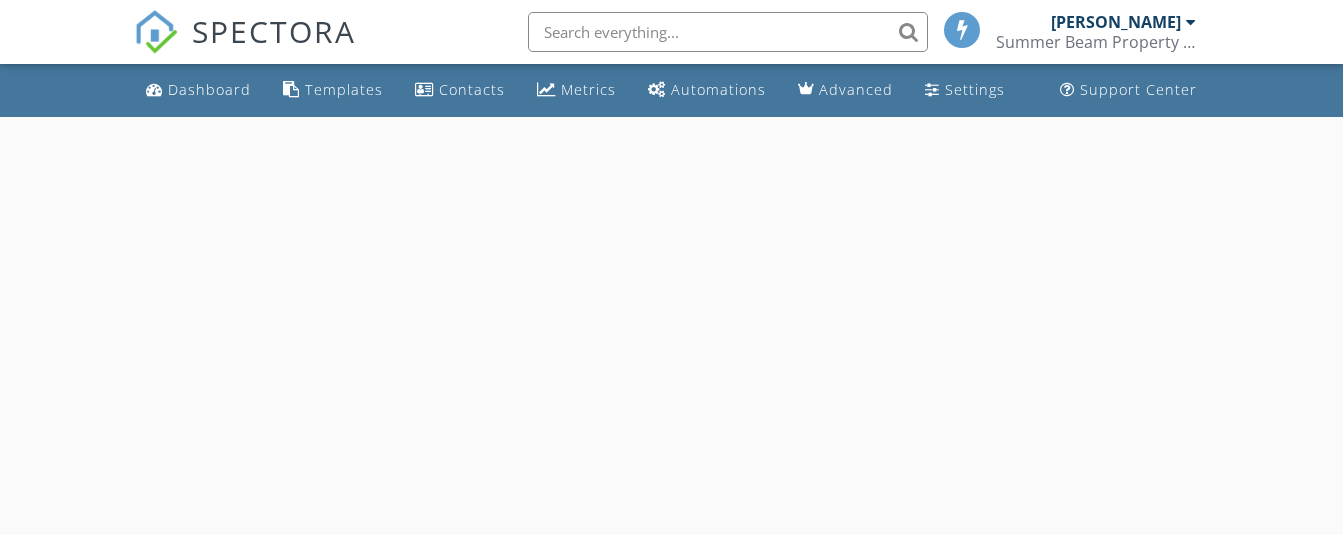 scroll, scrollTop: 0, scrollLeft: 0, axis: both 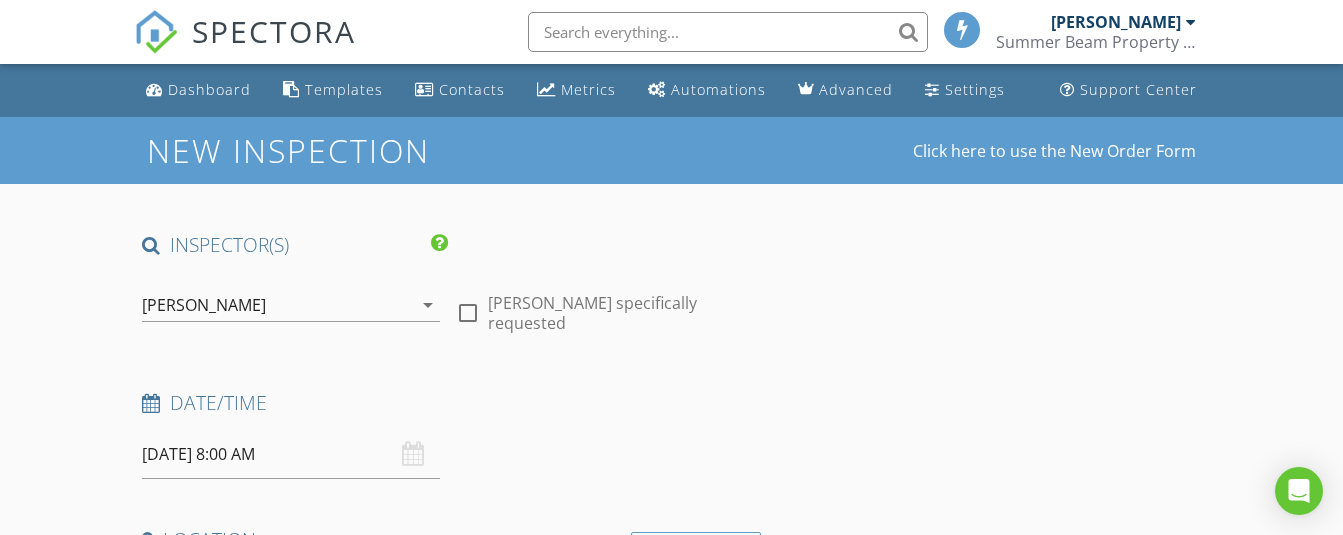 click at bounding box center (290, 336) 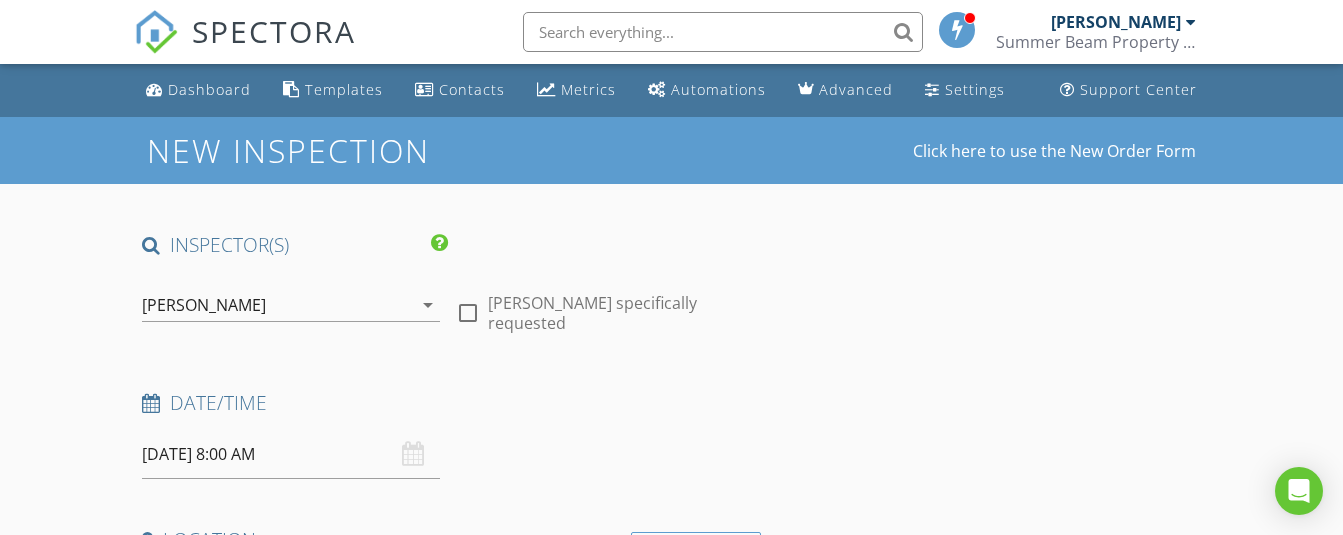 click on "07/14/2025 8:00 AM" at bounding box center [290, 454] 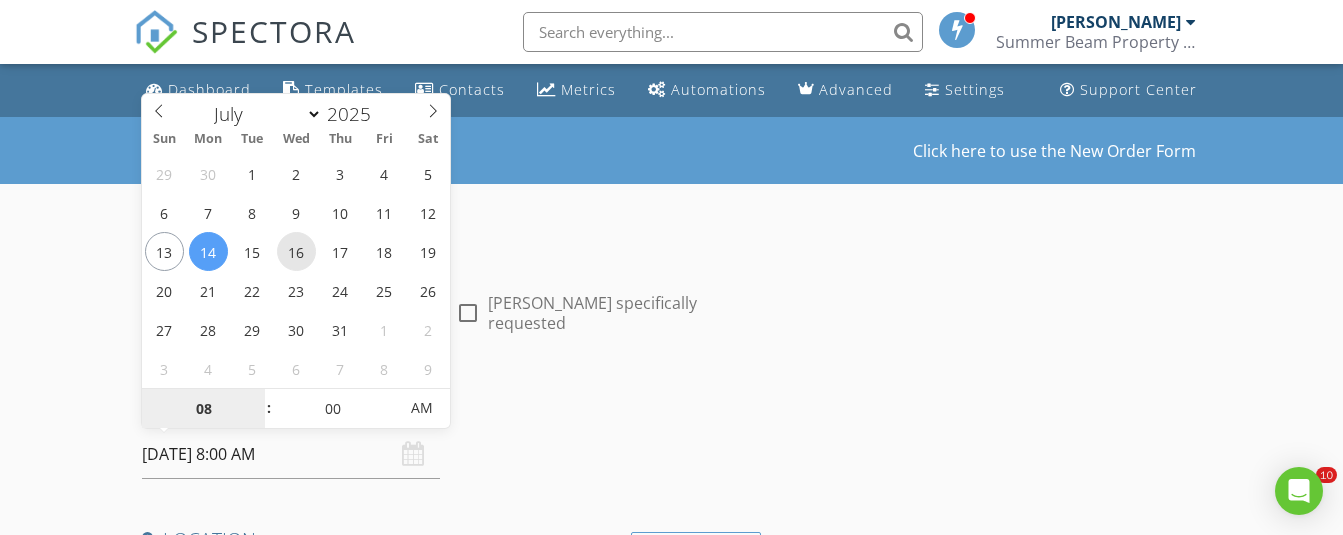 type on "07/16/2025 8:00 AM" 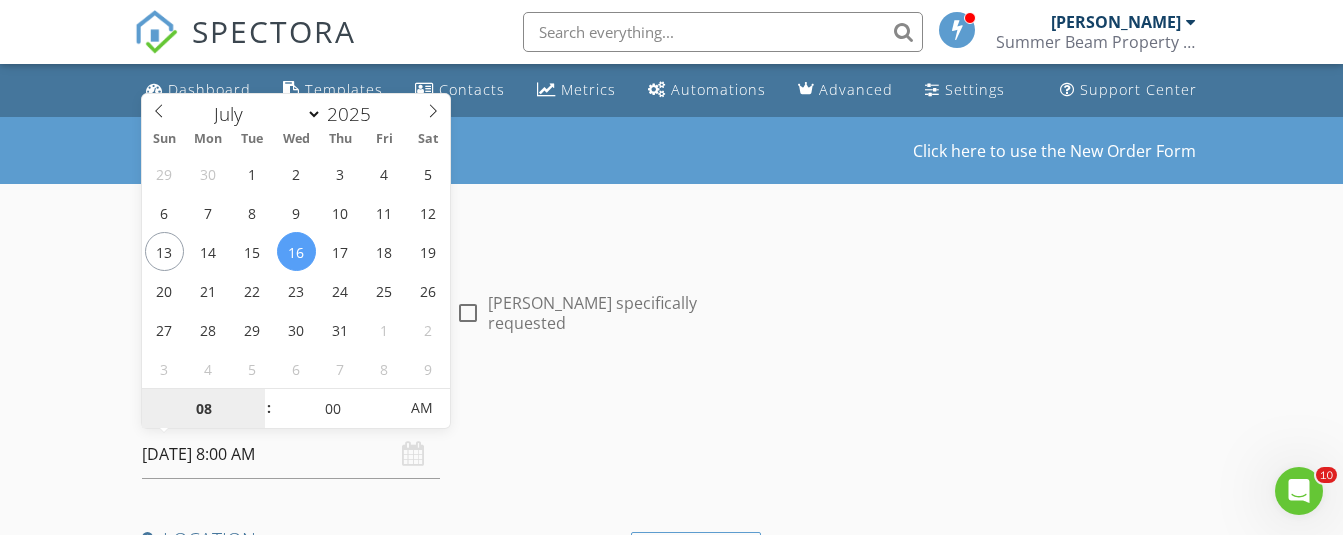 scroll, scrollTop: 0, scrollLeft: 0, axis: both 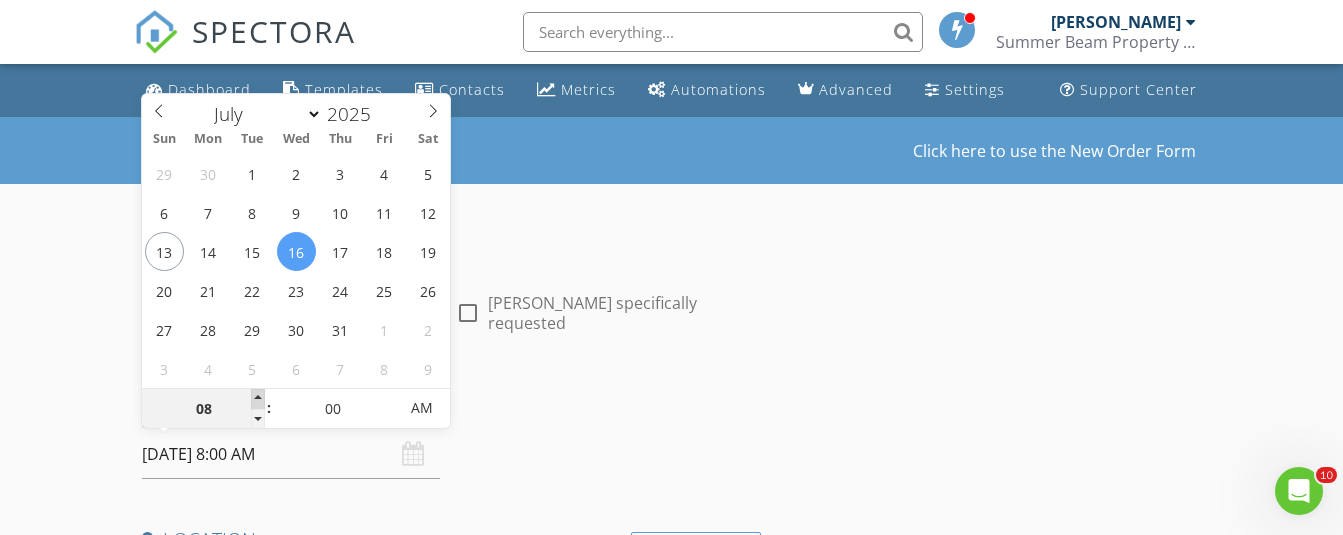 type on "09" 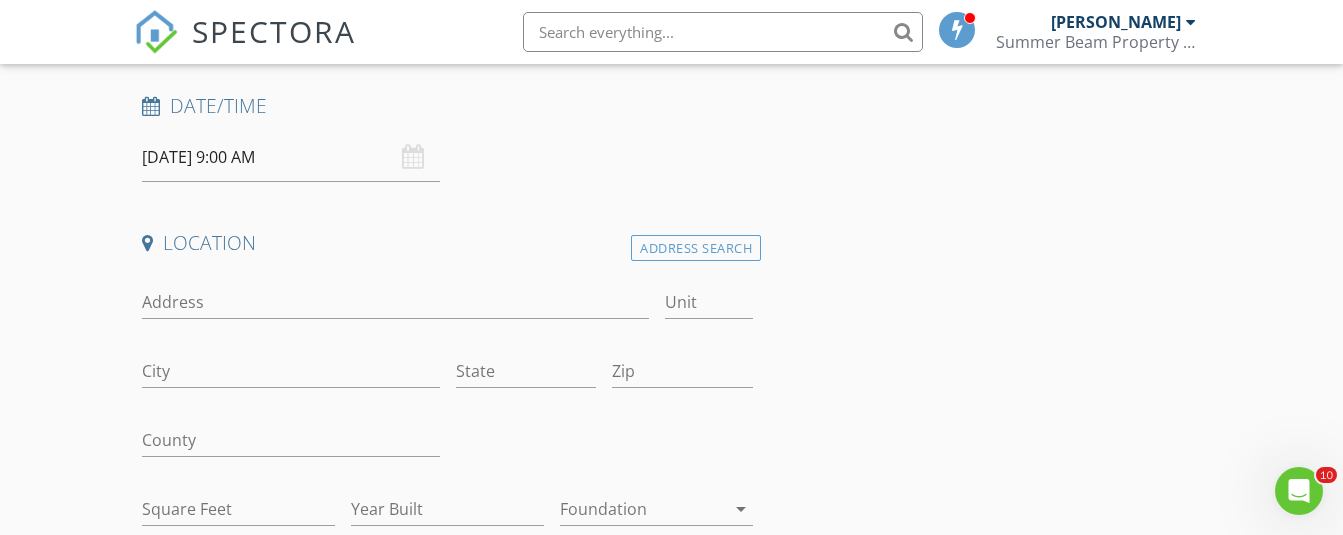 scroll, scrollTop: 304, scrollLeft: 0, axis: vertical 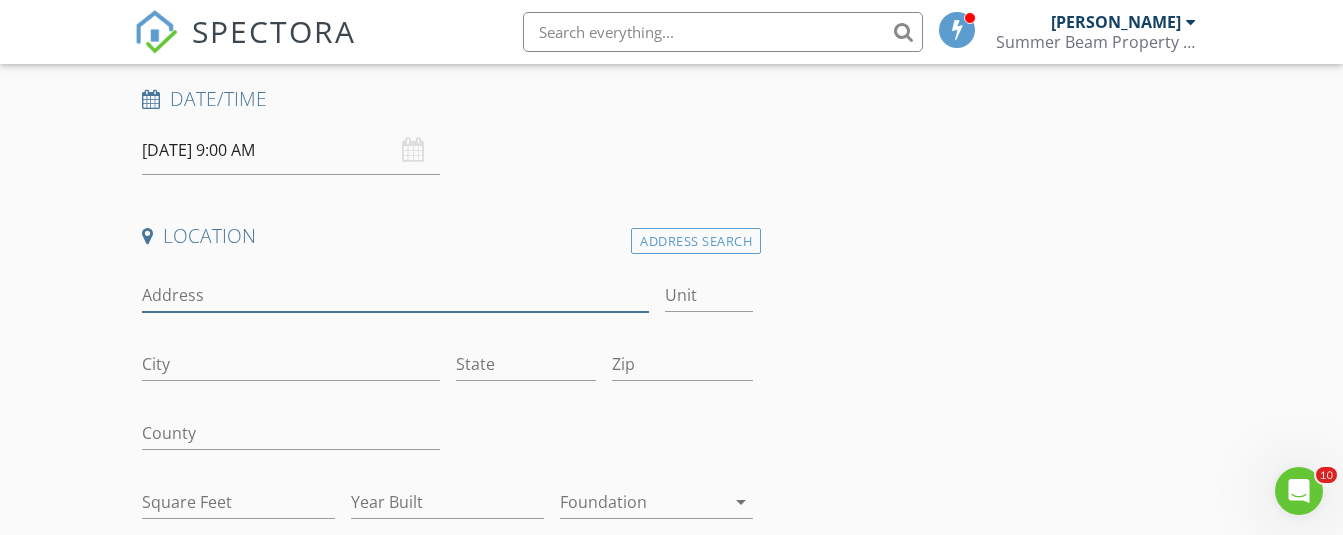click on "Address" at bounding box center (395, 295) 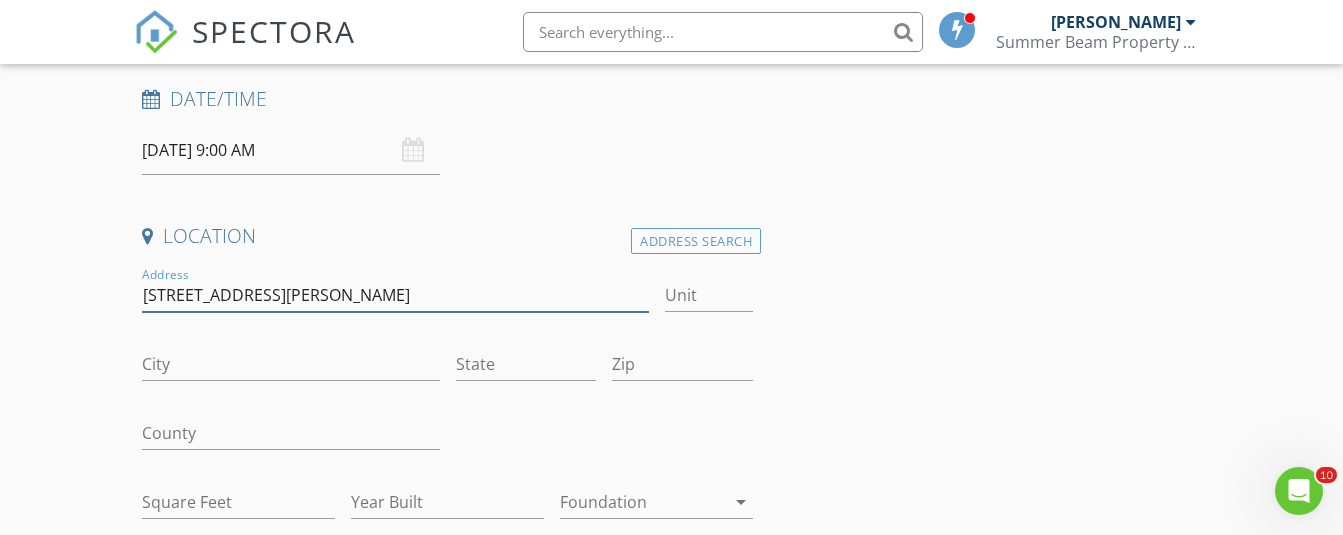 type on "1207 Sandy Glen Dr" 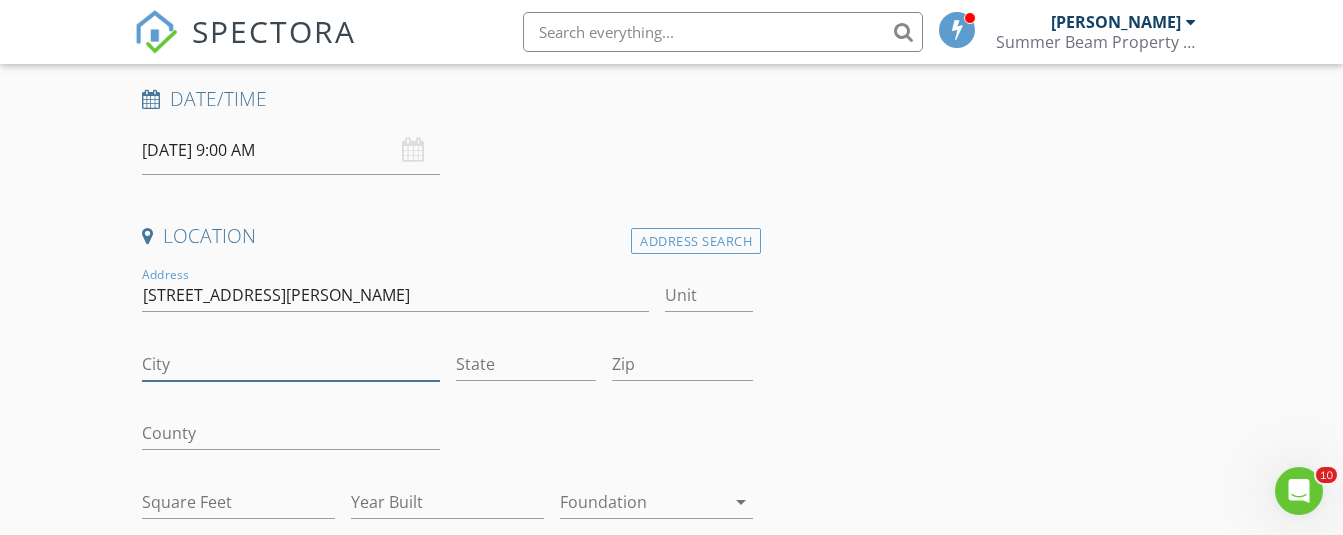click on "City" at bounding box center [290, 364] 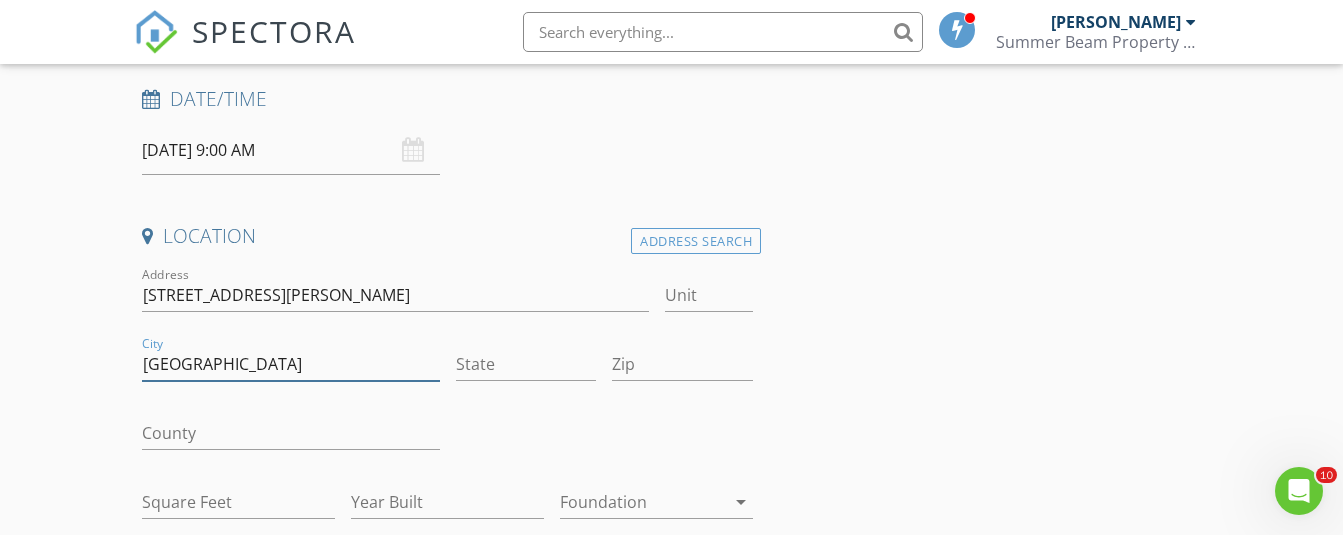 type on "Perrysburg" 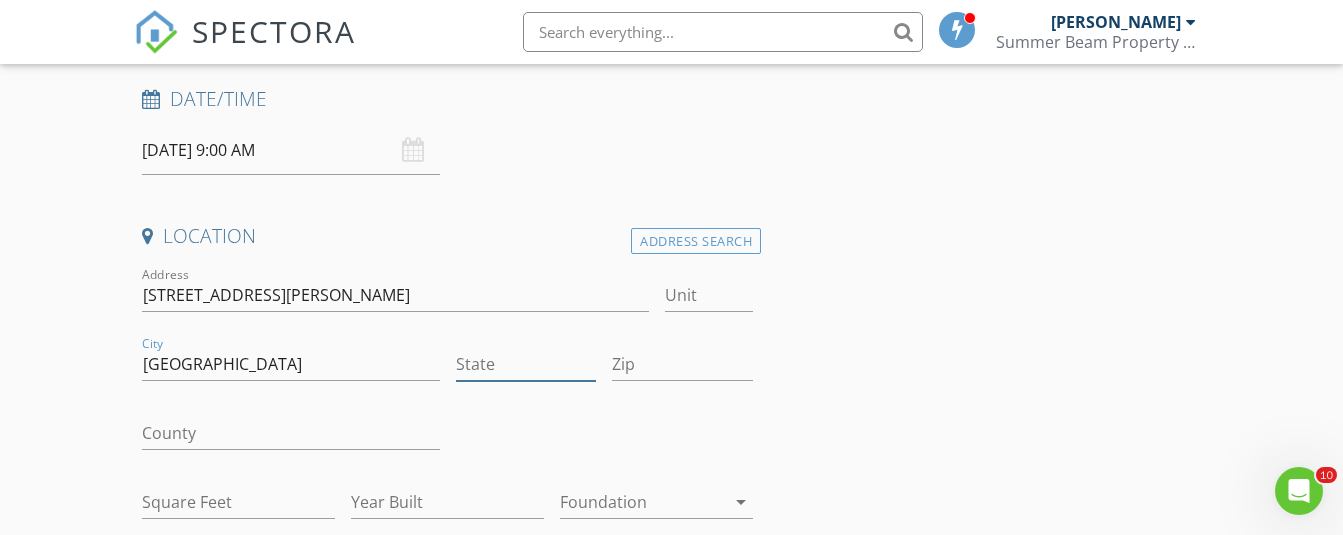 click on "State" at bounding box center [526, 364] 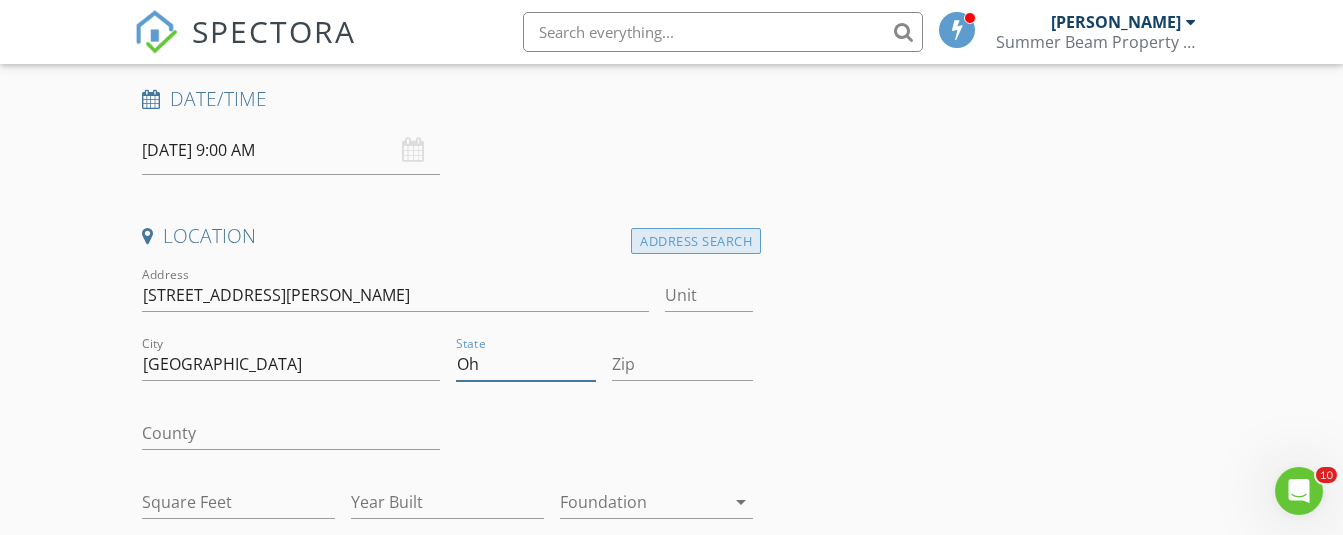 type on "Oh" 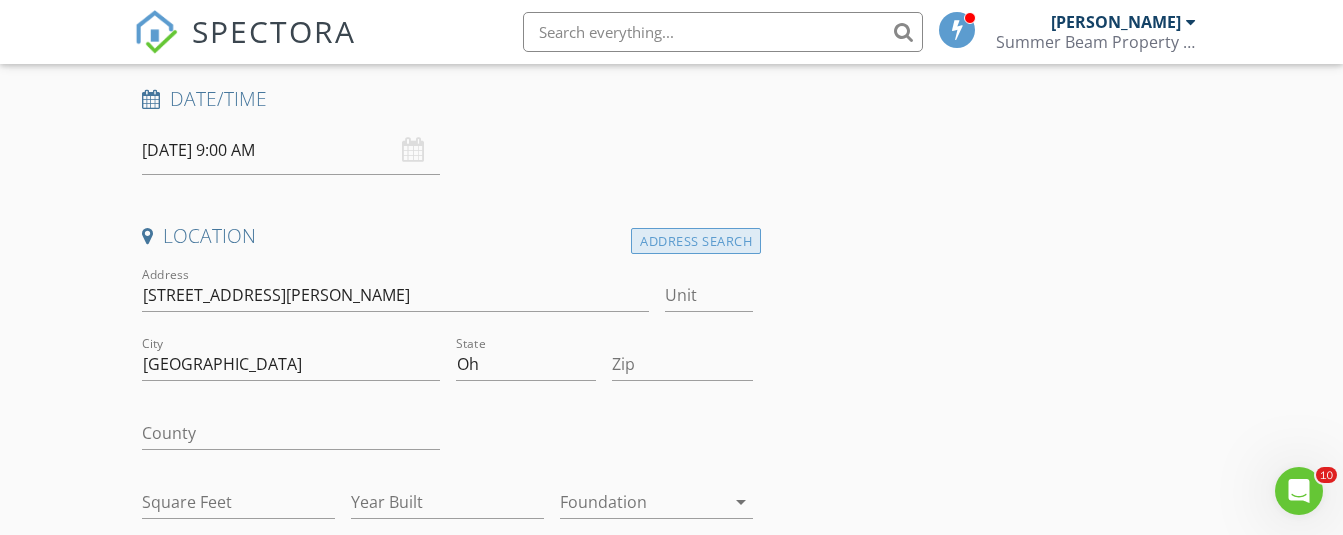 click on "Address Search" at bounding box center (696, 241) 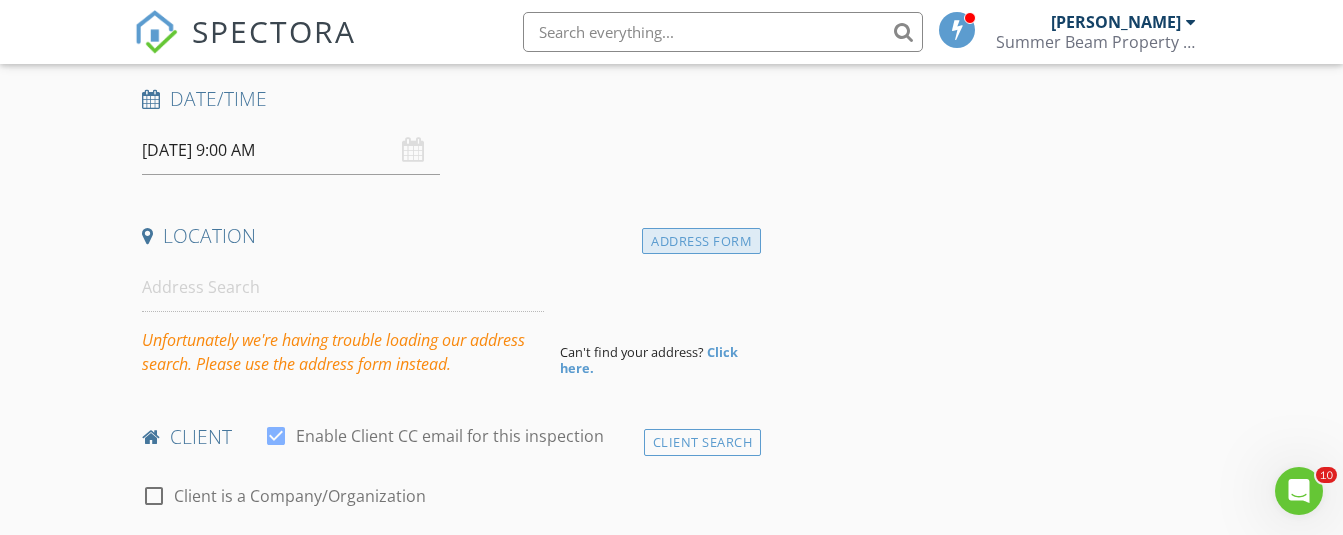 click on "Address Form" at bounding box center [701, 241] 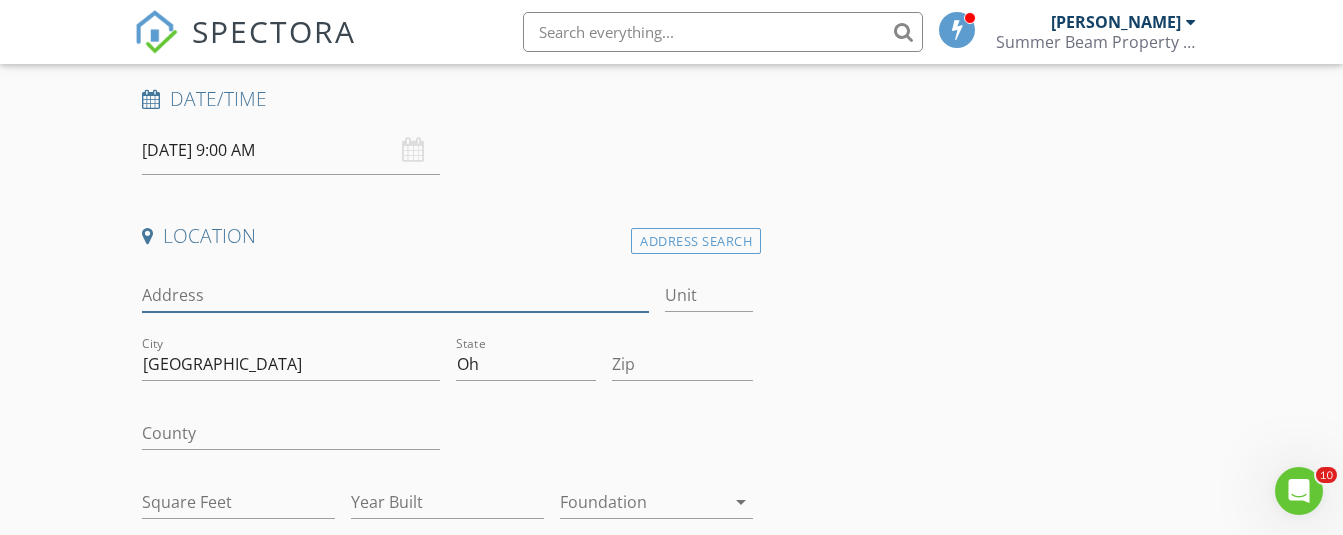 click on "Address" at bounding box center (395, 295) 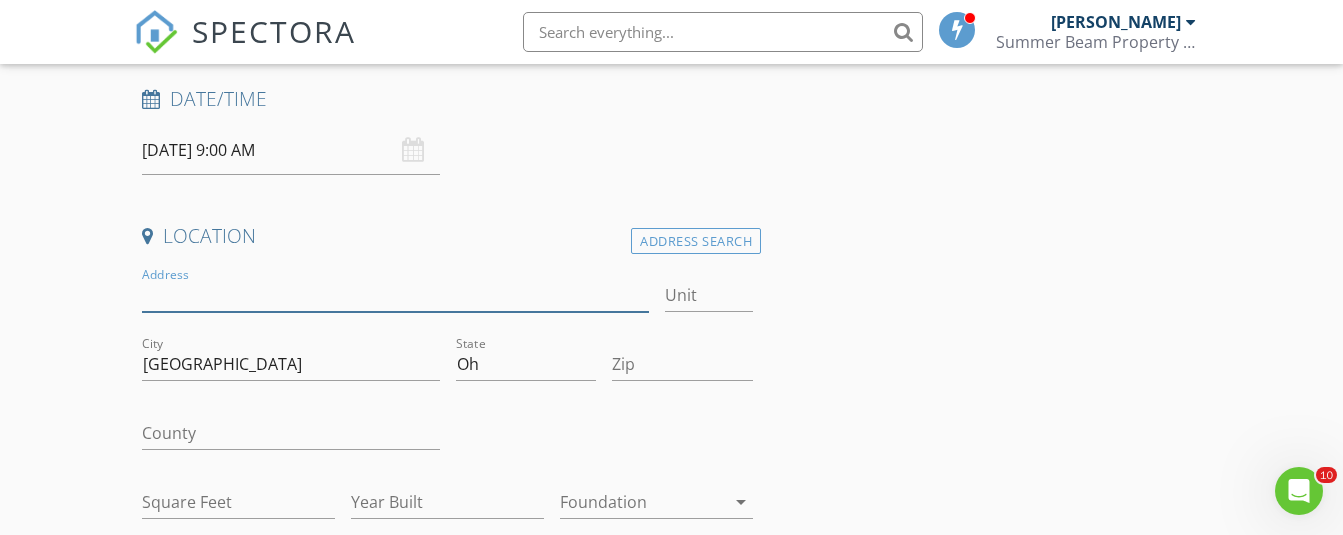 type on "1207 Sandy Glen Dr" 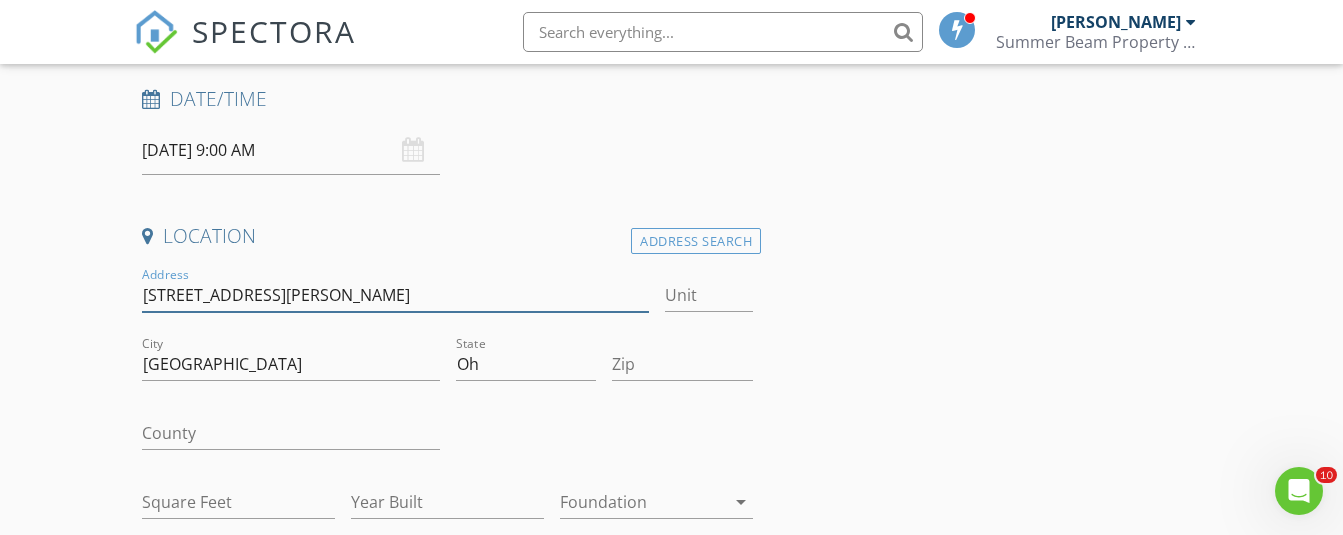 scroll, scrollTop: 332, scrollLeft: 0, axis: vertical 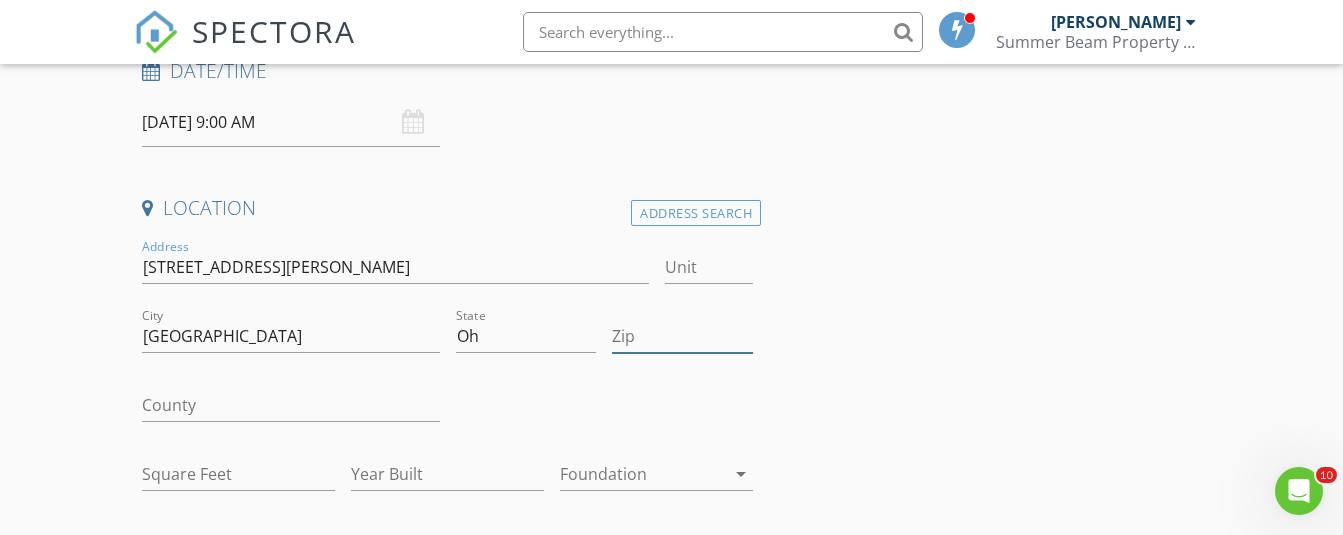 click on "Zip" at bounding box center (682, 336) 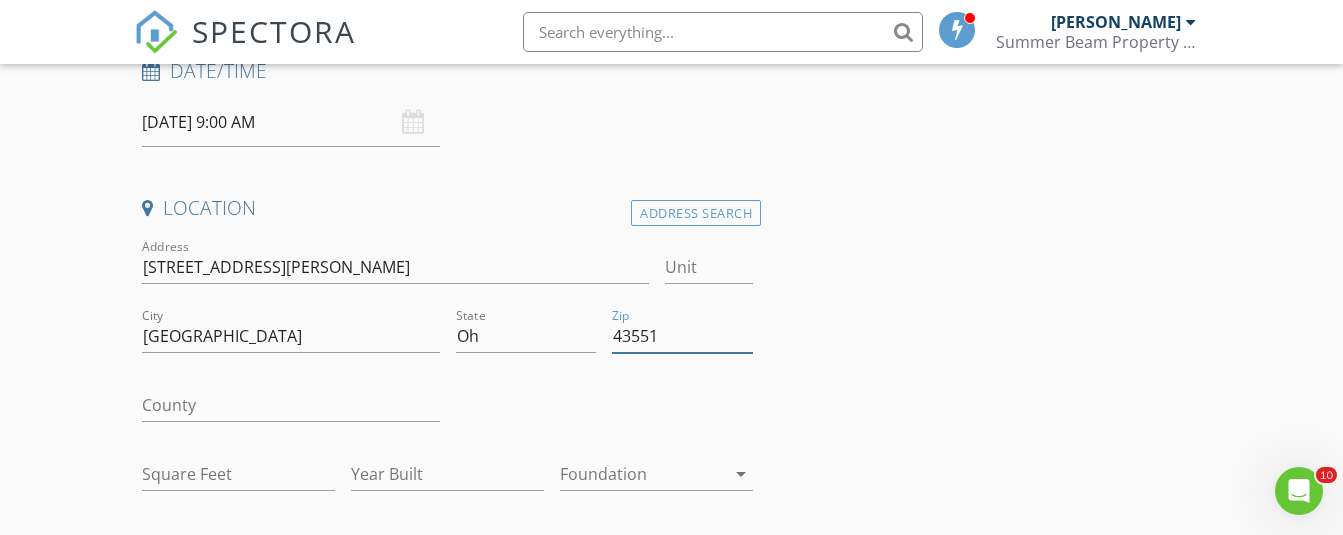 type on "43551" 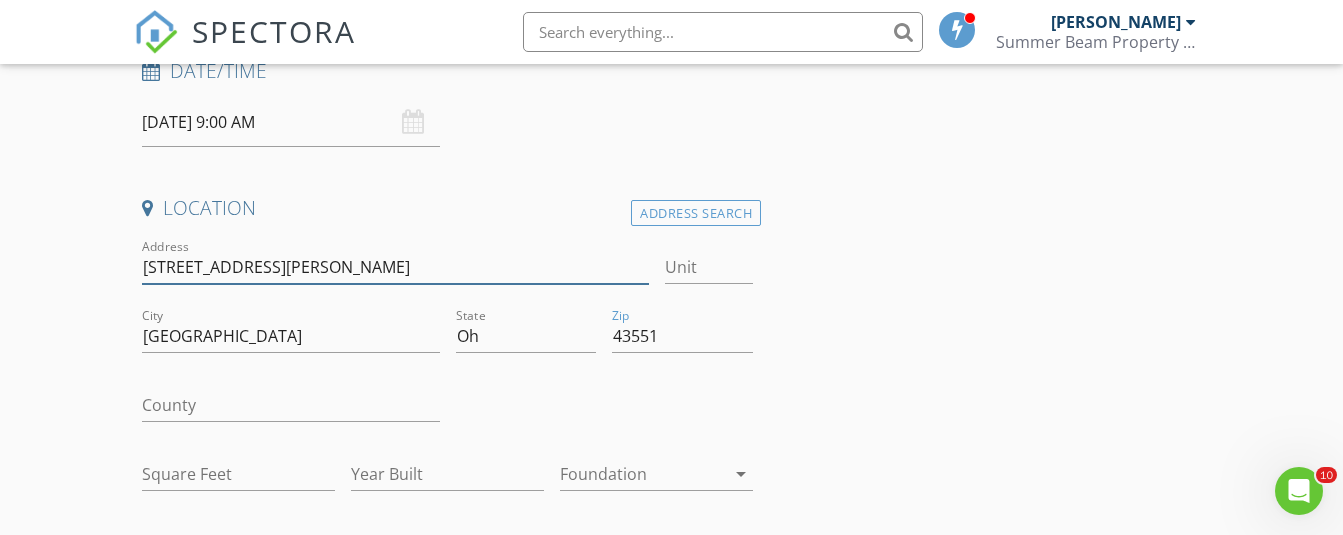 click on "[STREET_ADDRESS][PERSON_NAME]" at bounding box center (395, 267) 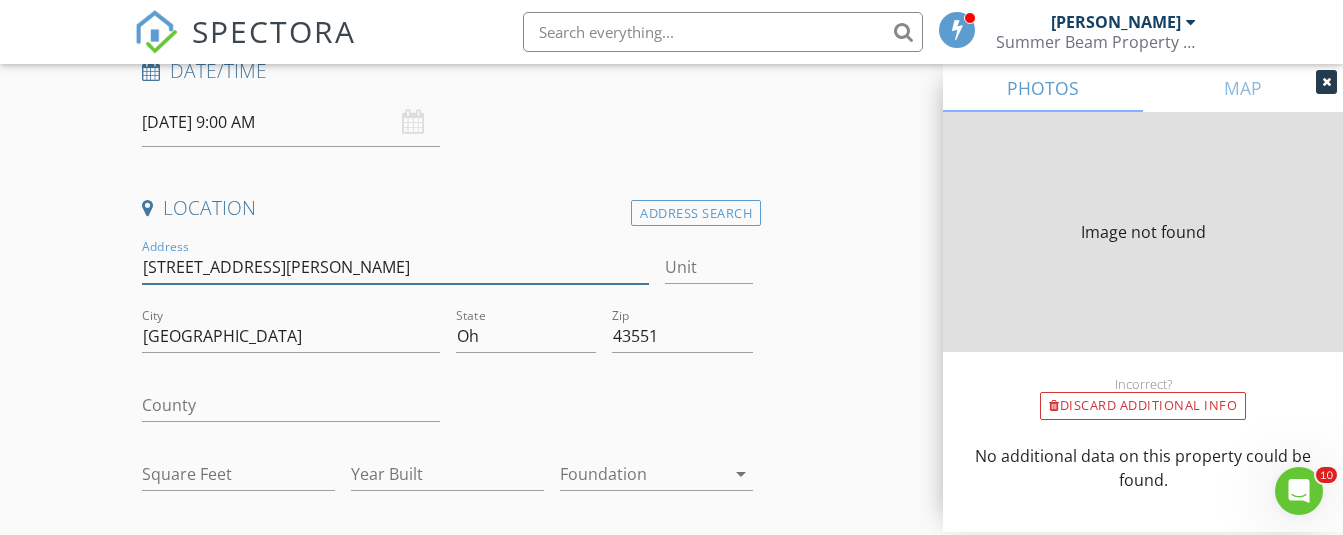 type on "3077" 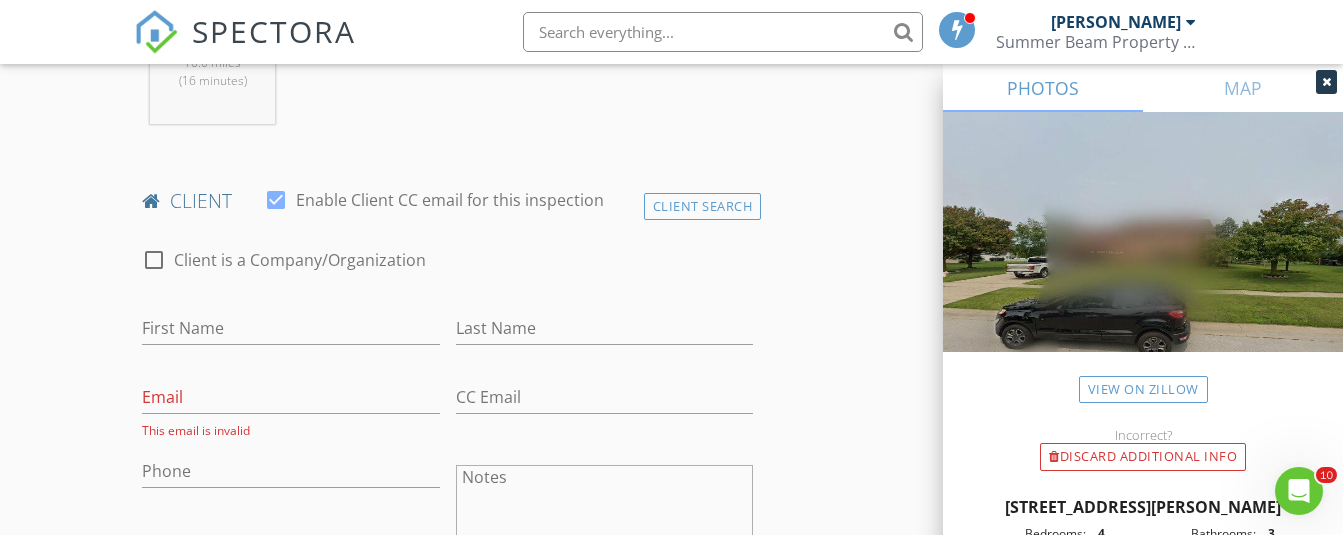 scroll, scrollTop: 892, scrollLeft: 0, axis: vertical 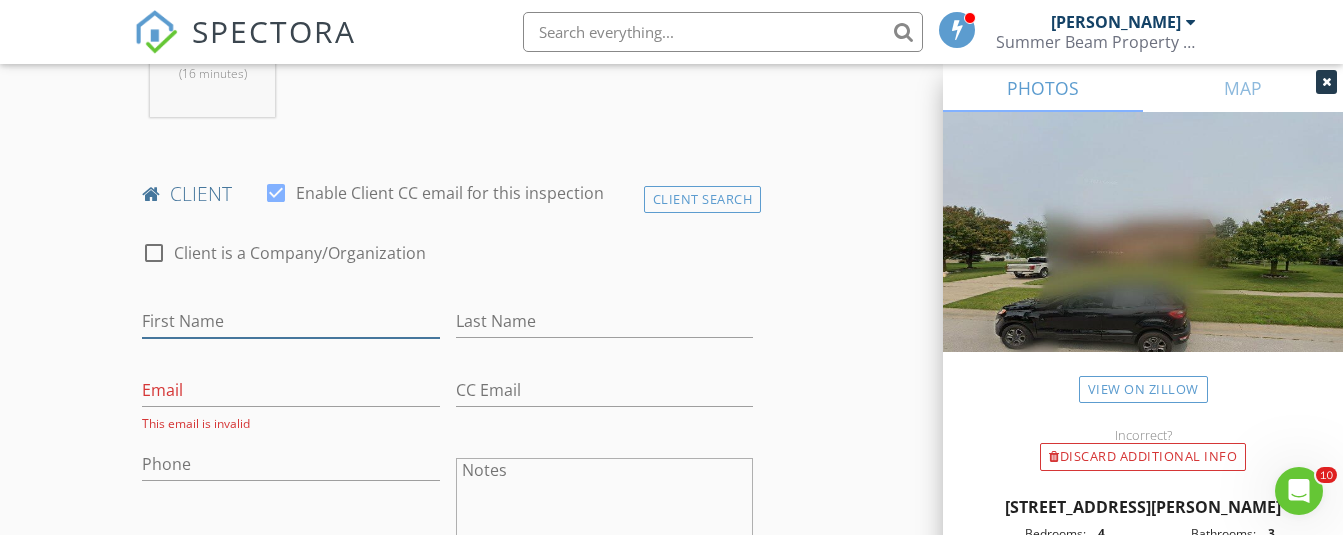 click on "First Name" at bounding box center [290, 321] 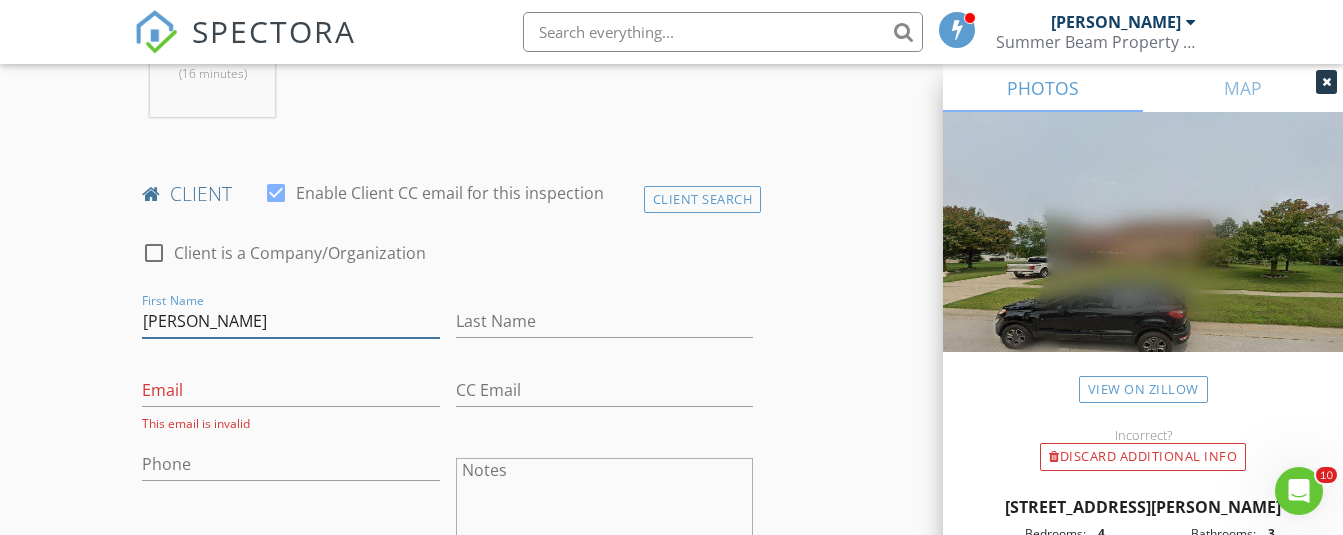type on "[PERSON_NAME]" 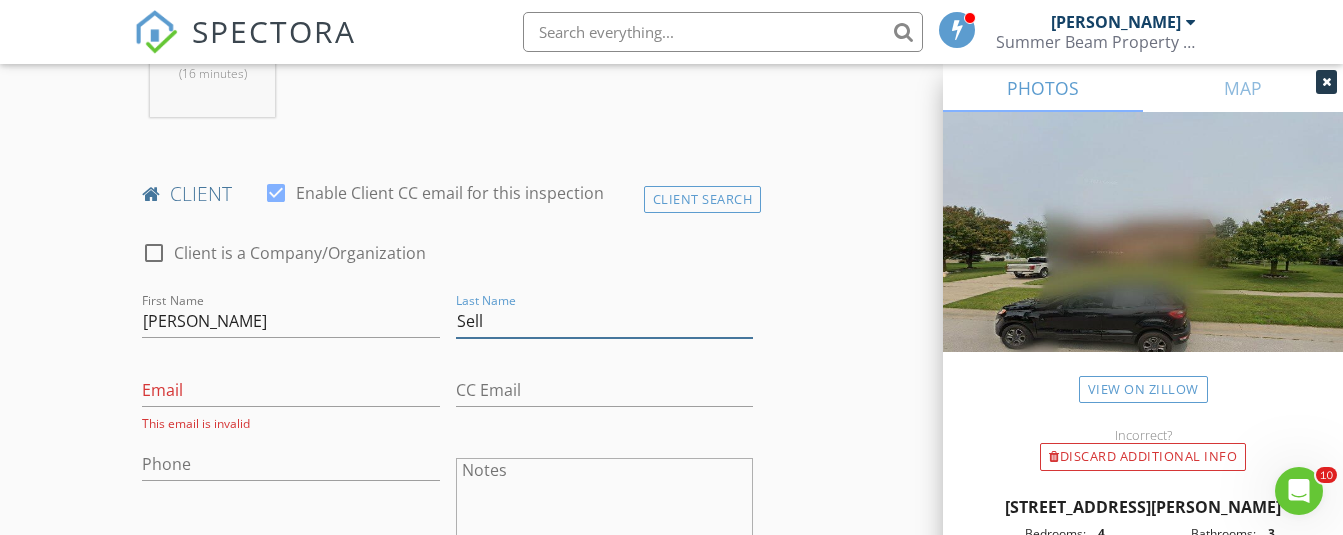 type on "Sell" 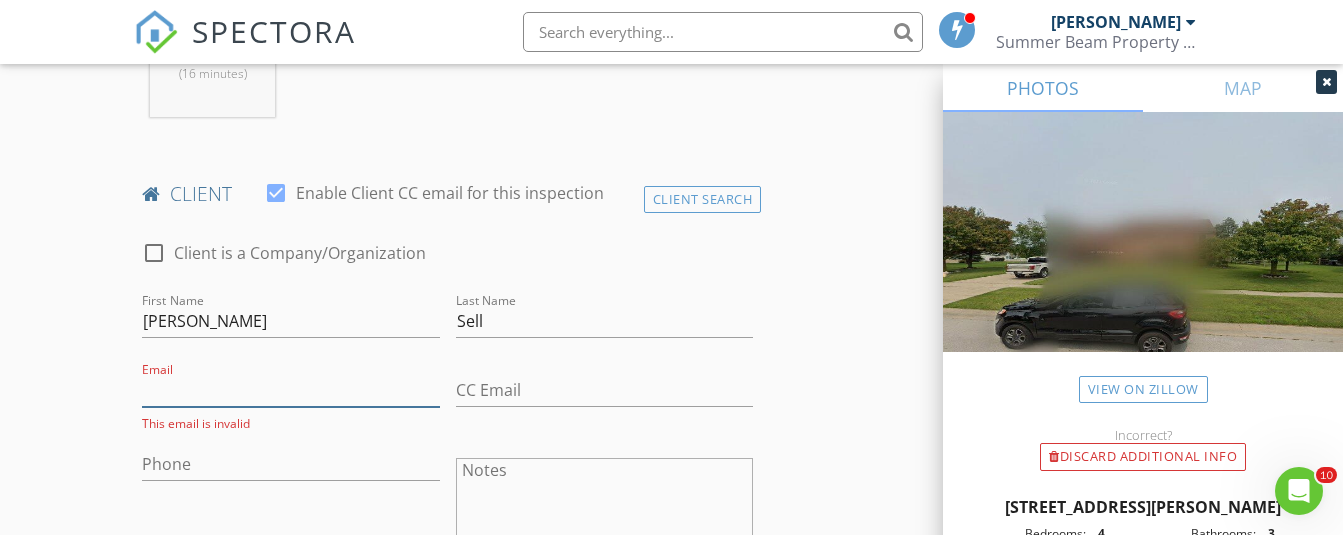 click on "Email" at bounding box center (290, 390) 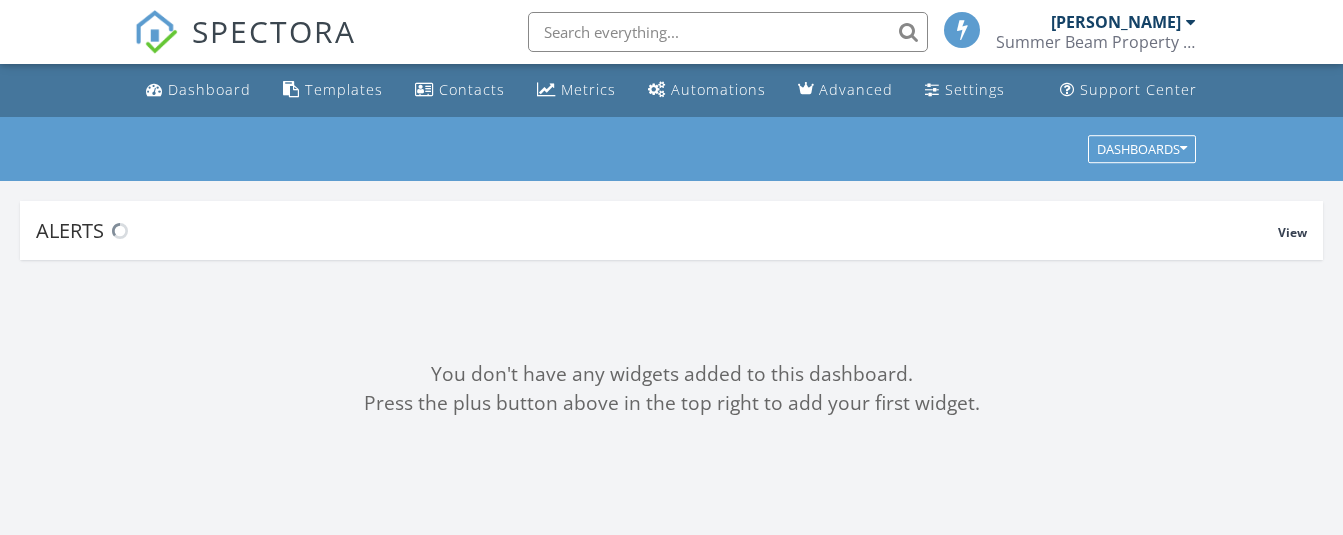 scroll, scrollTop: 0, scrollLeft: 0, axis: both 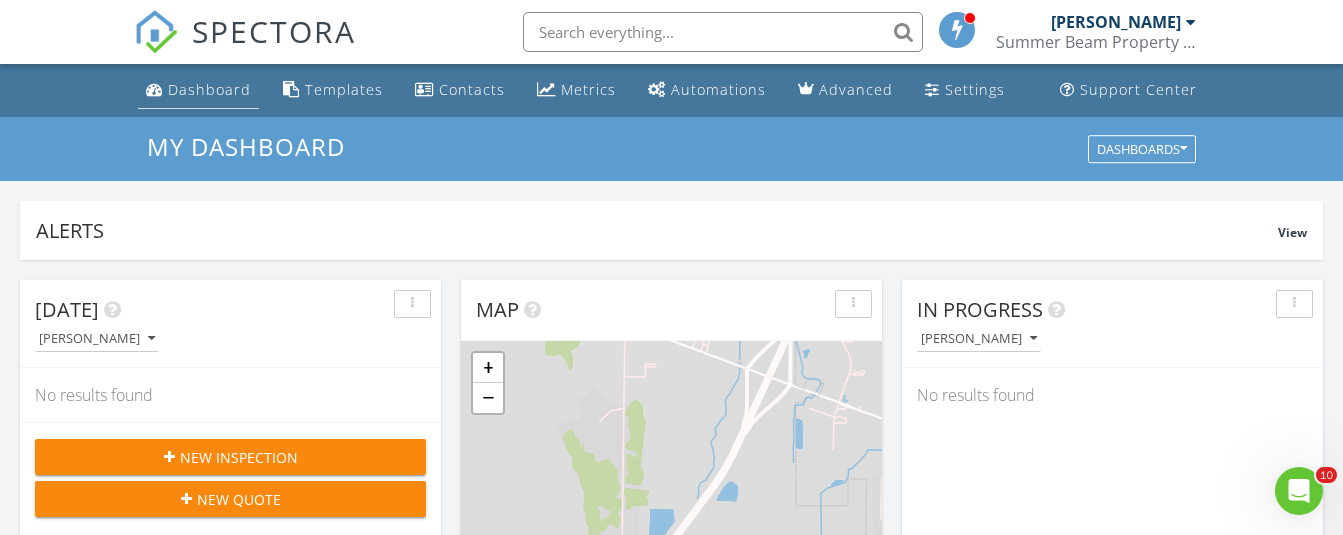 drag, startPoint x: 0, startPoint y: 0, endPoint x: 224, endPoint y: 92, distance: 242.15697 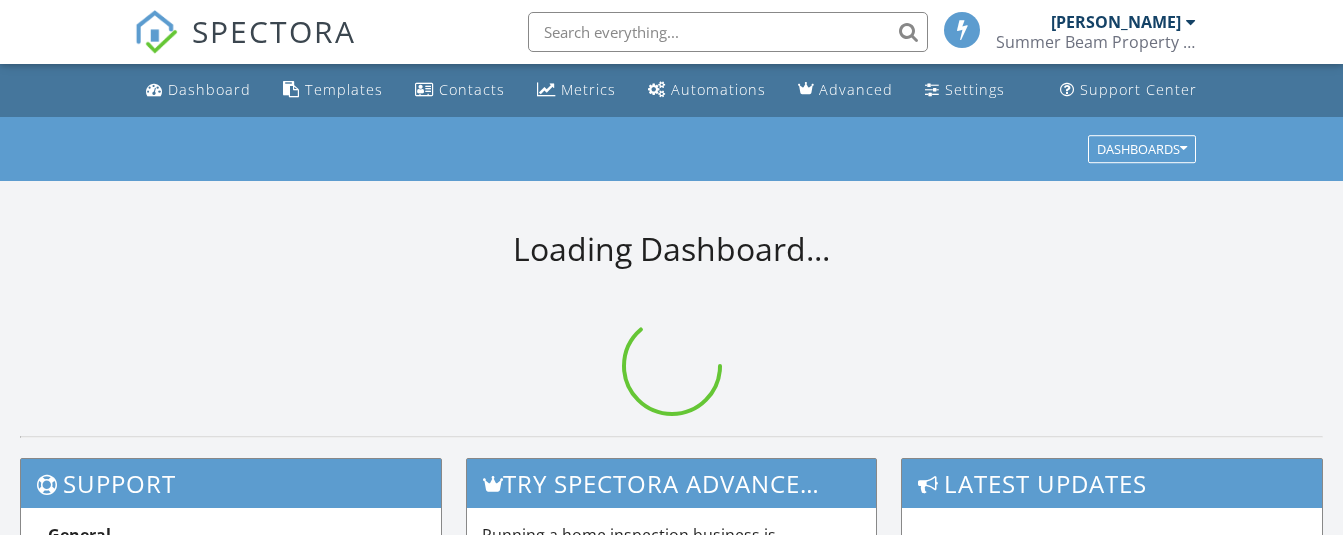 scroll, scrollTop: 0, scrollLeft: 0, axis: both 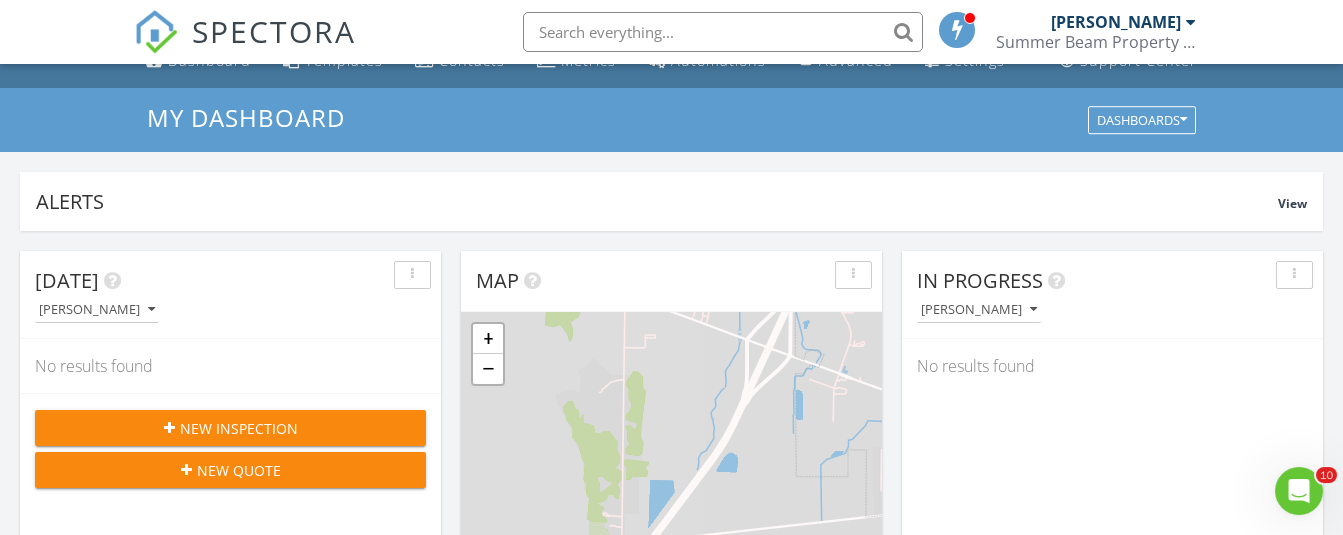 click on "New Inspection" at bounding box center (230, 428) 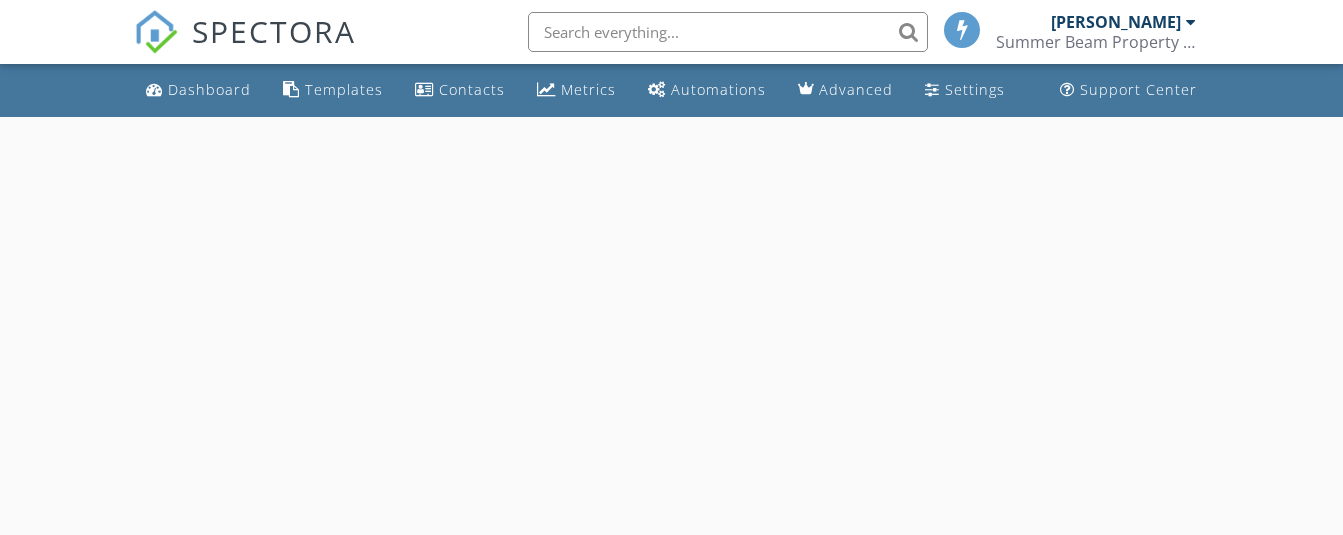 scroll, scrollTop: 0, scrollLeft: 0, axis: both 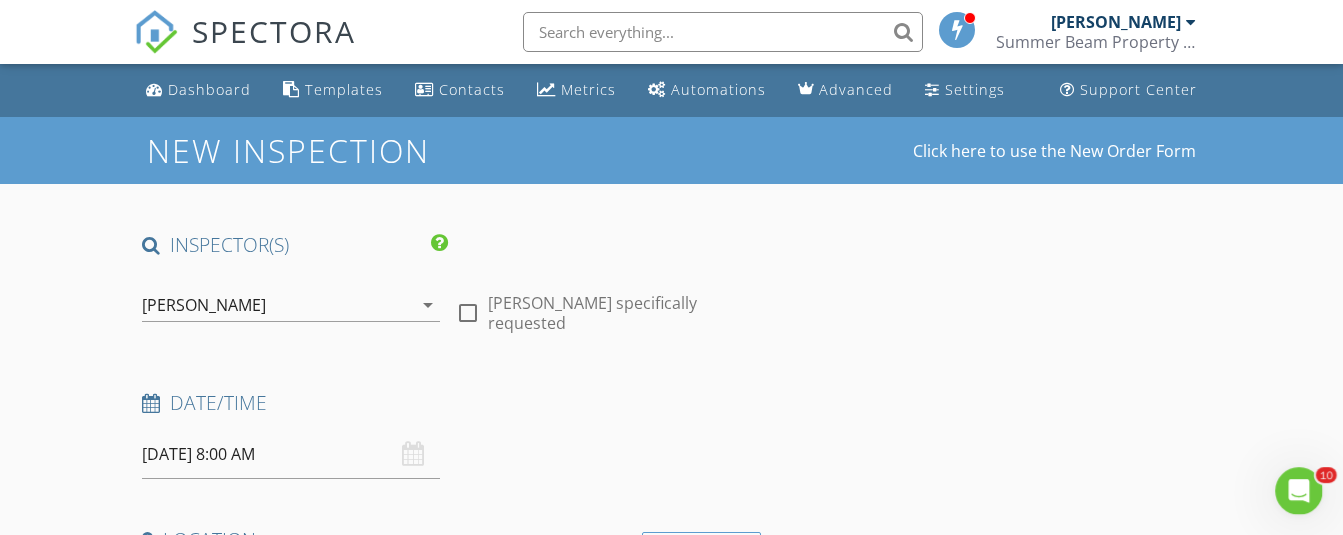click on "[DATE] 8:00 AM" at bounding box center [290, 454] 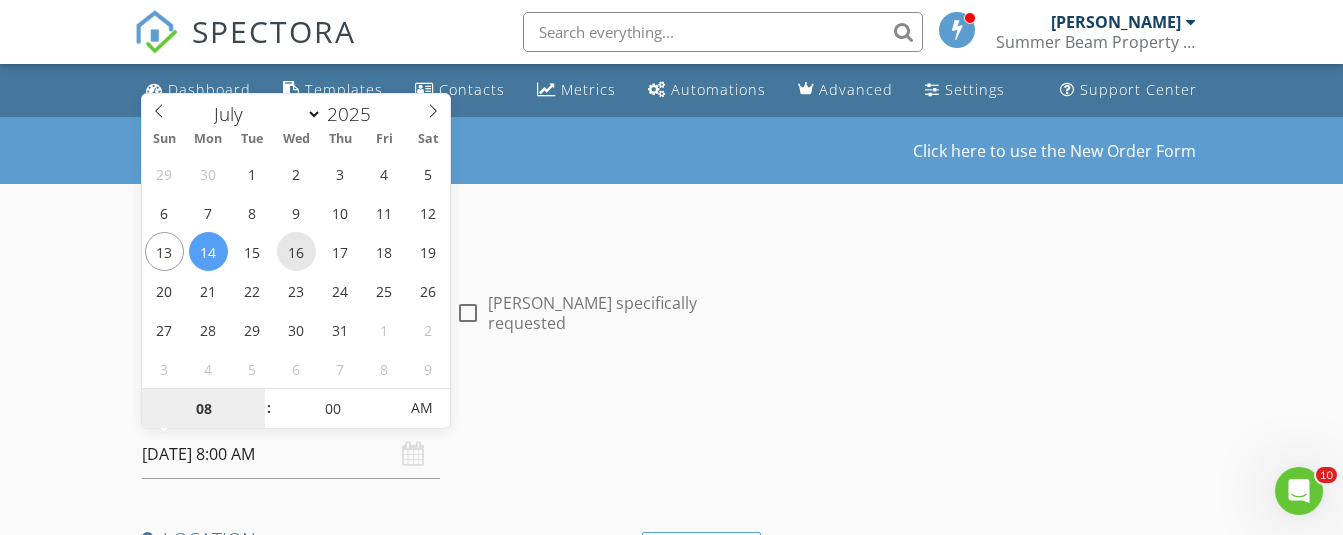 type on "[DATE] 8:00 AM" 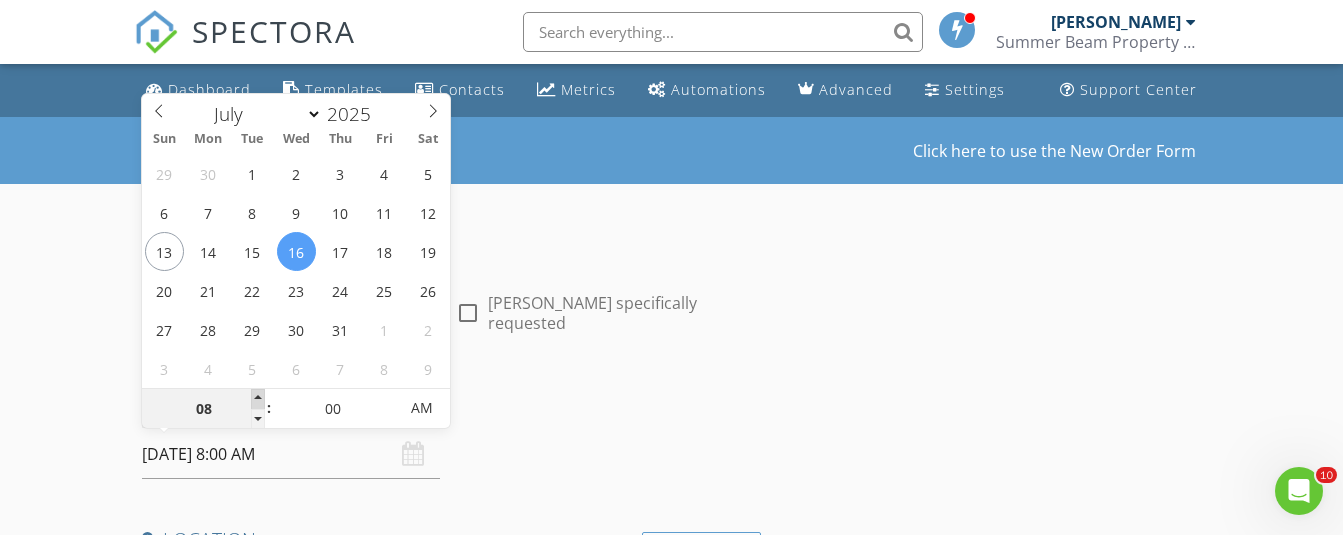 type on "09" 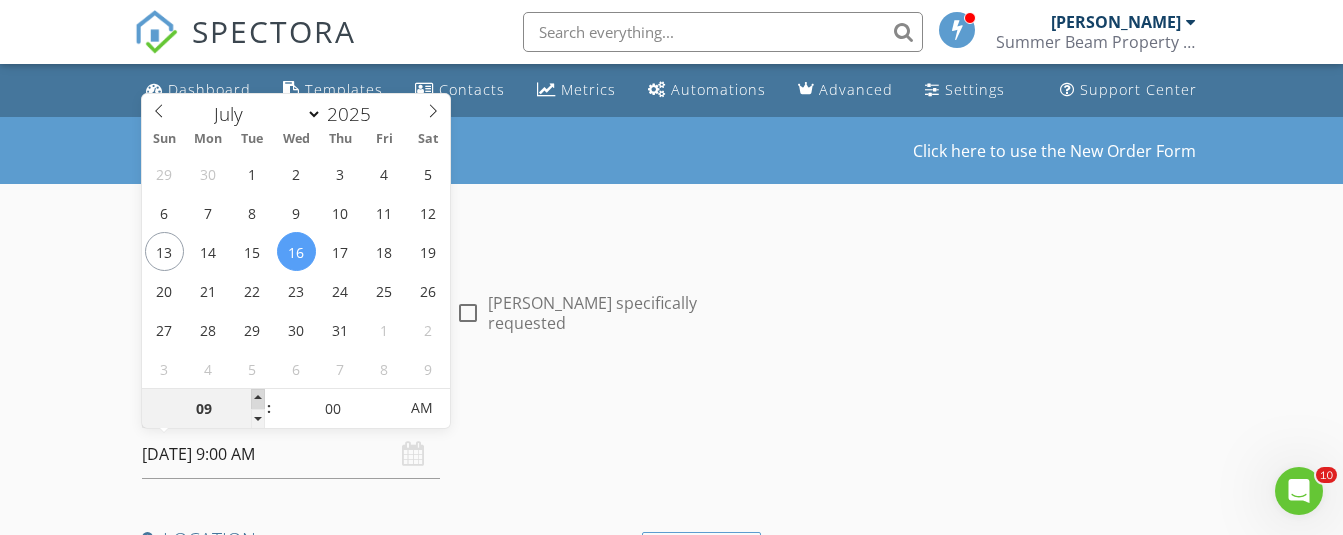 click at bounding box center (258, 399) 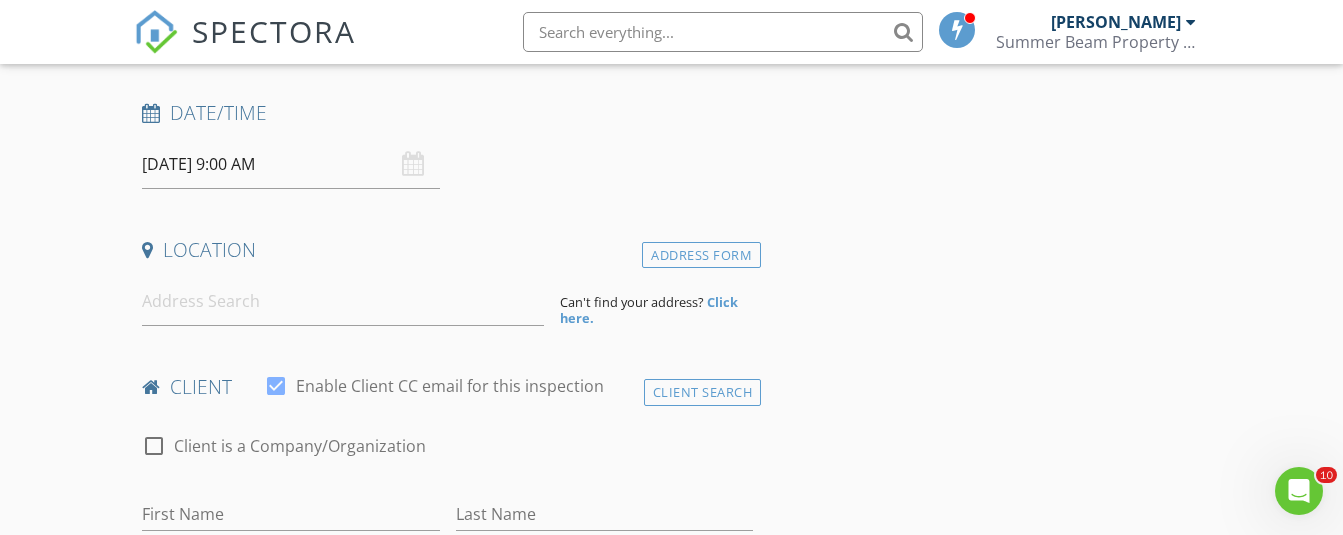 scroll, scrollTop: 341, scrollLeft: 0, axis: vertical 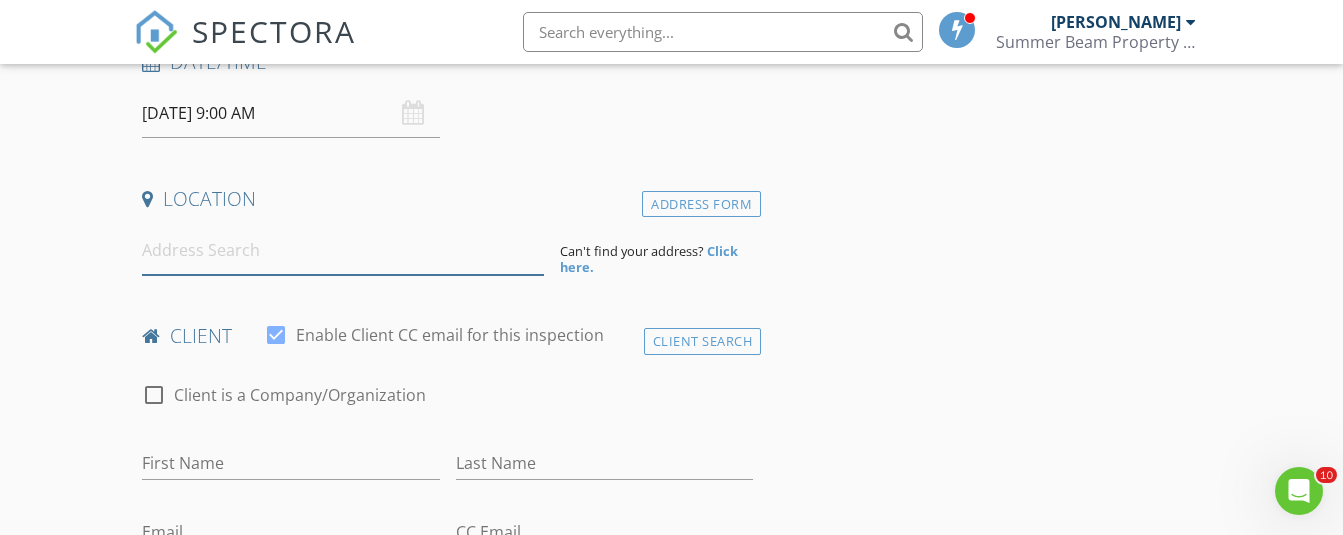 click at bounding box center (343, 250) 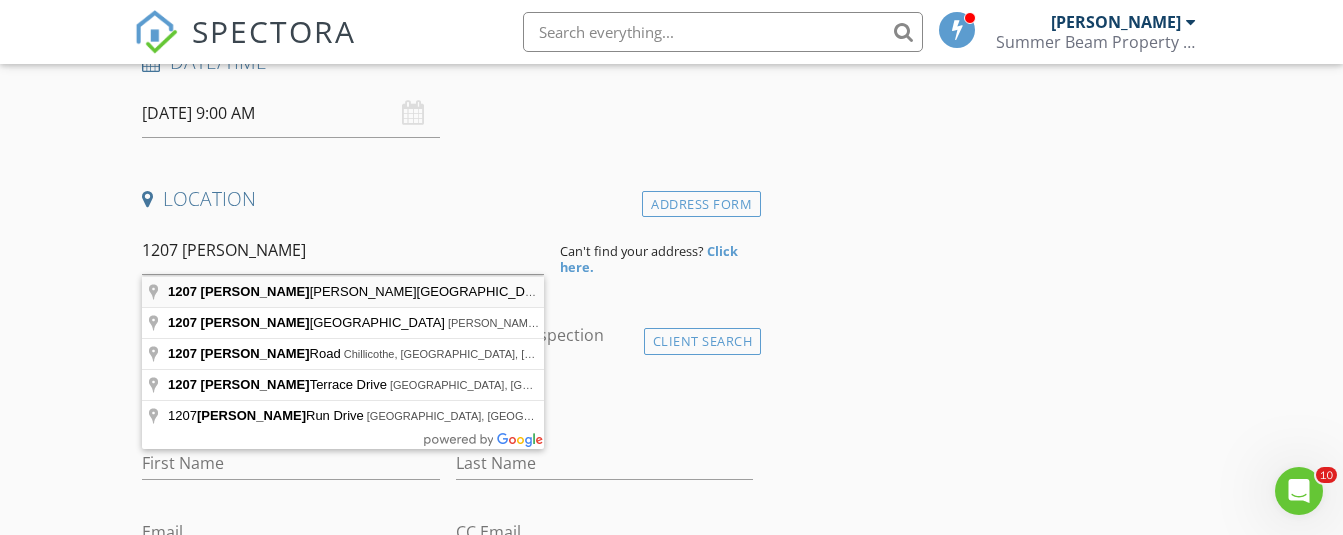 type on "[STREET_ADDRESS][PERSON_NAME]" 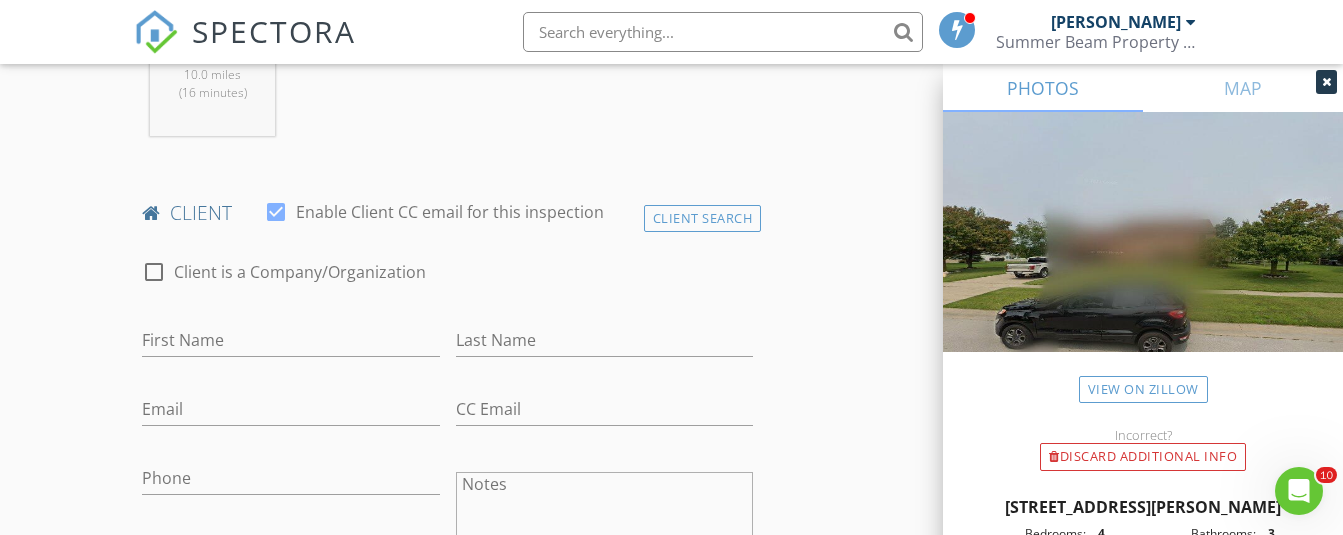 scroll, scrollTop: 895, scrollLeft: 0, axis: vertical 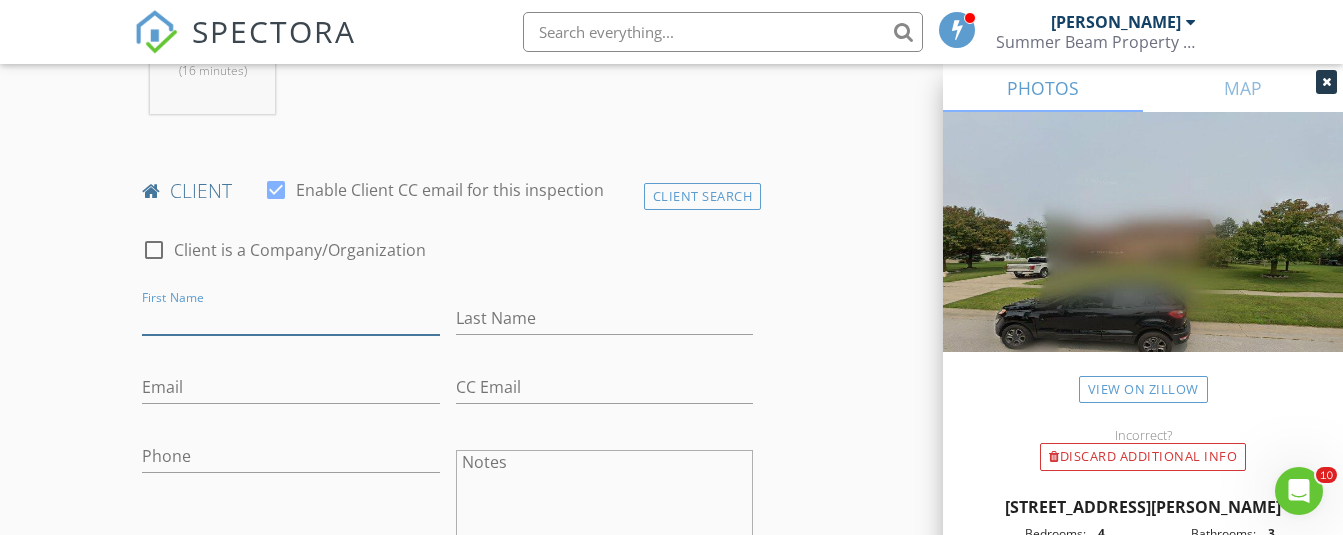click on "First Name" at bounding box center (290, 318) 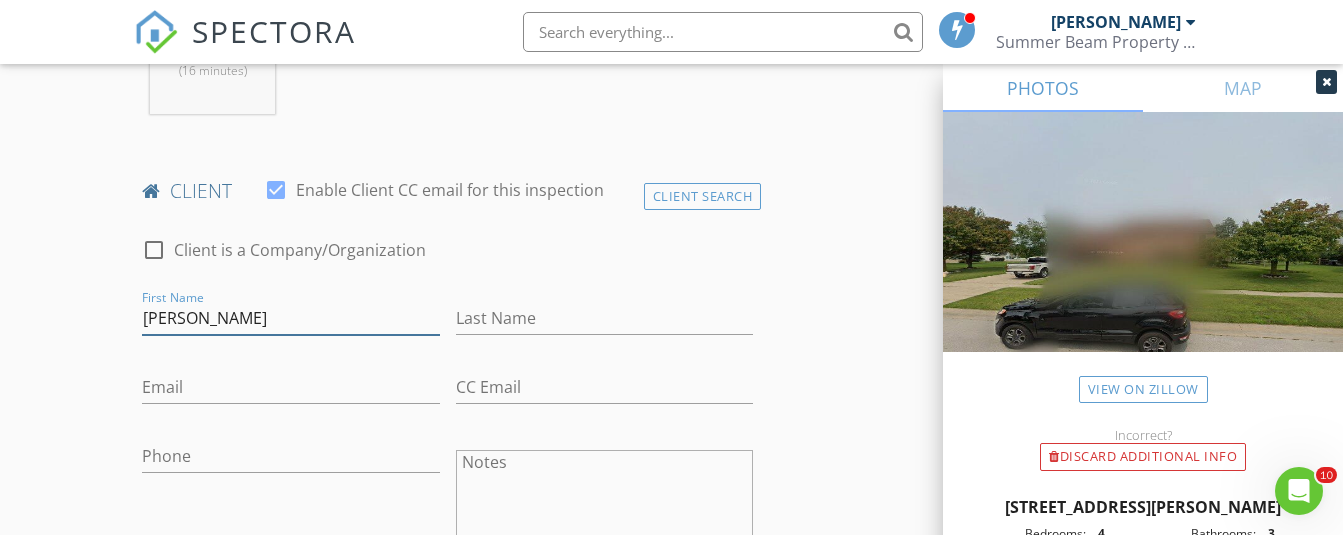 type on "[PERSON_NAME]" 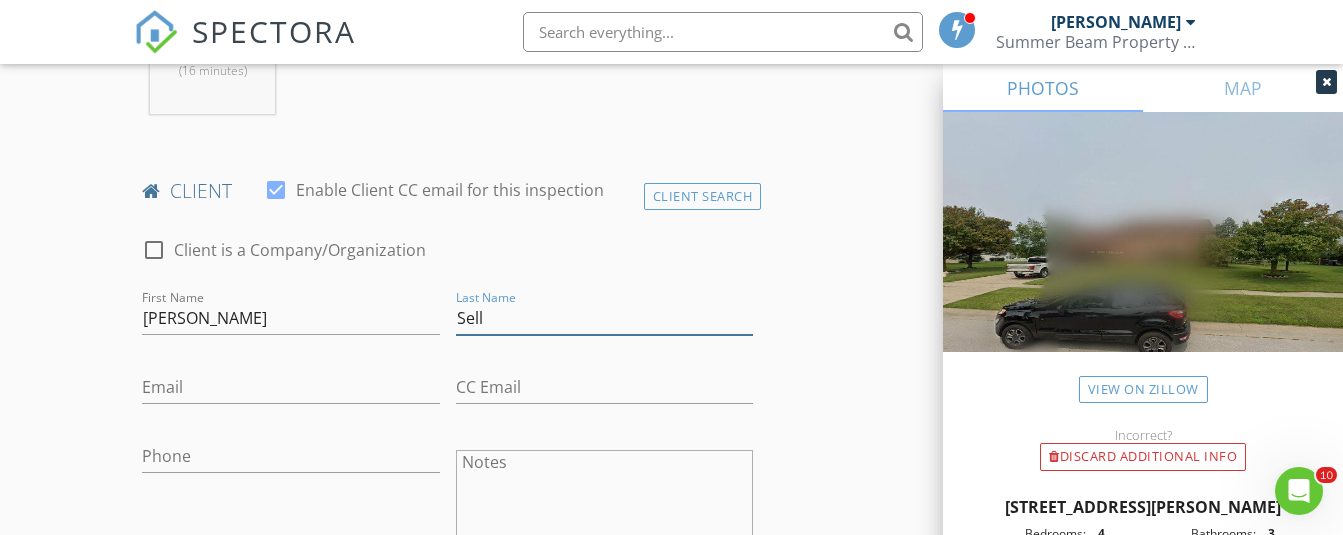 type on "Sell" 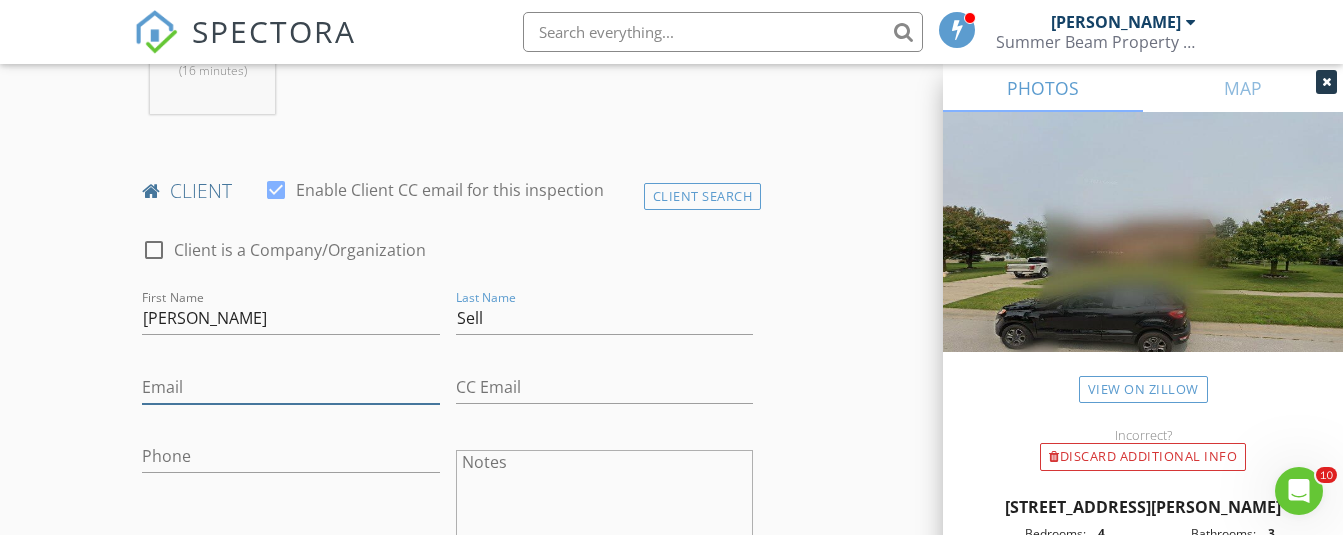click on "Email" at bounding box center (290, 387) 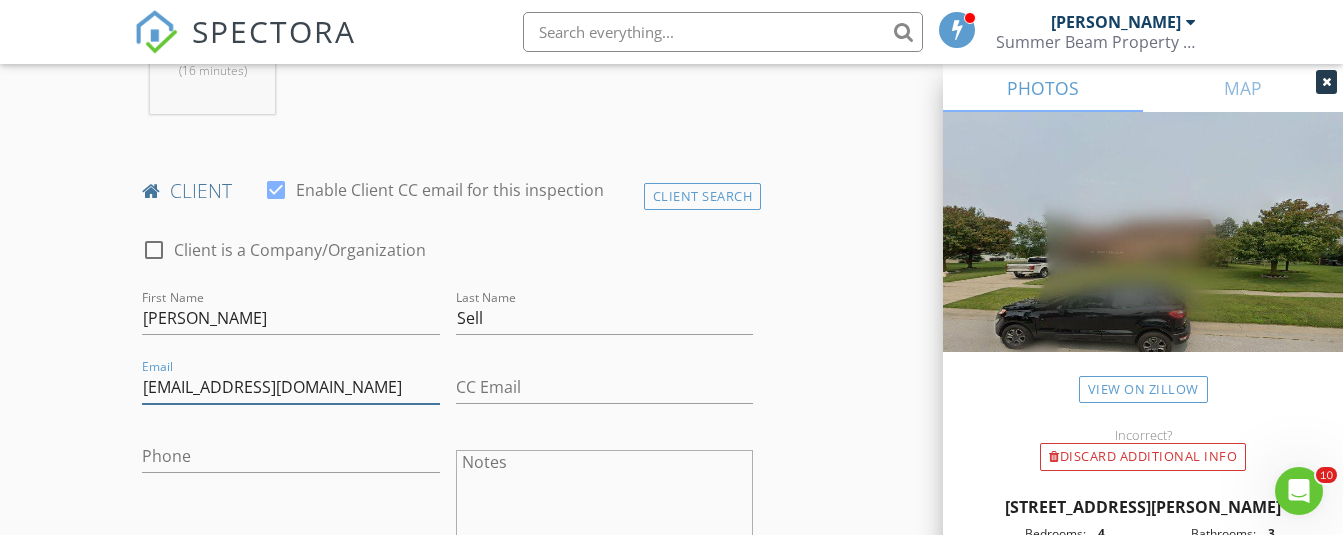 type on "[EMAIL_ADDRESS][DOMAIN_NAME]" 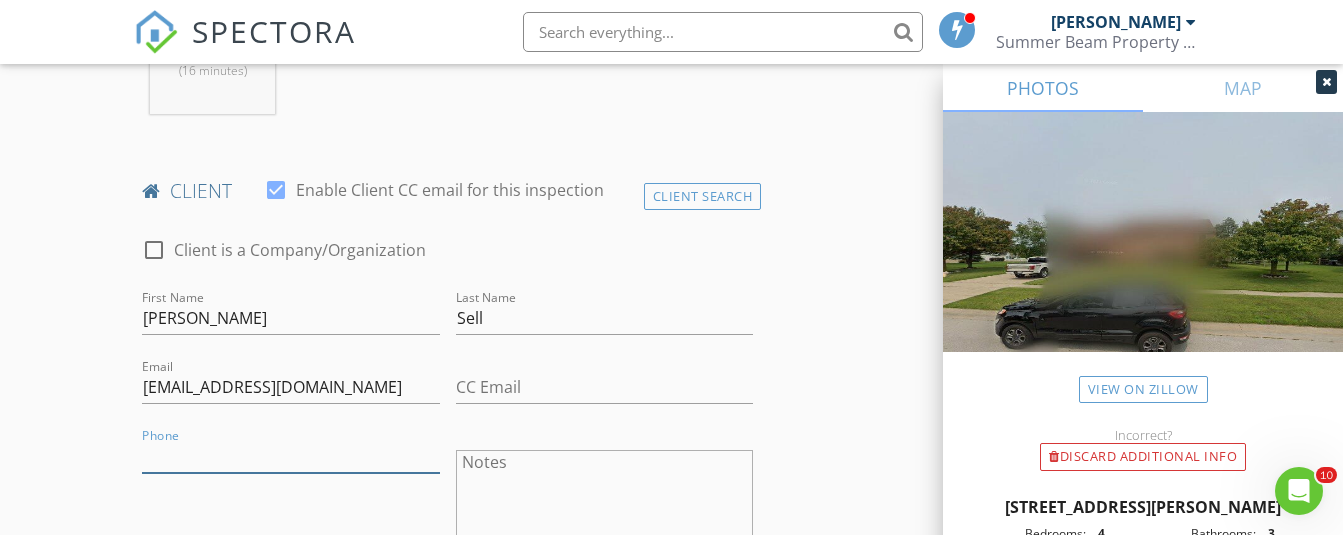 click on "Phone" at bounding box center (290, 456) 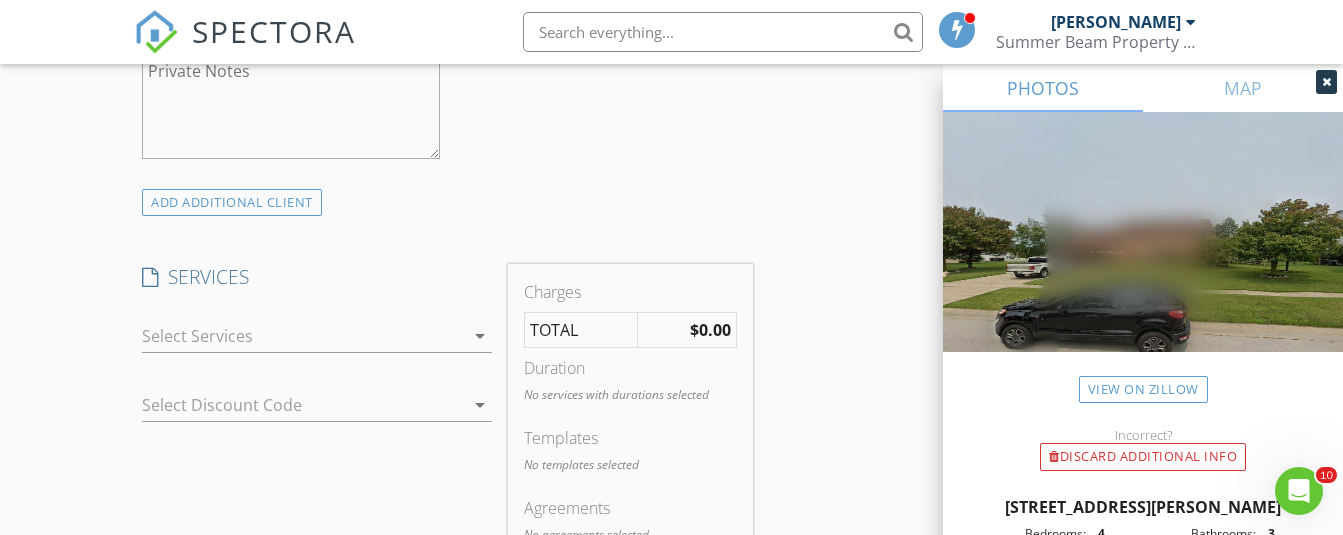 scroll, scrollTop: 1522, scrollLeft: 0, axis: vertical 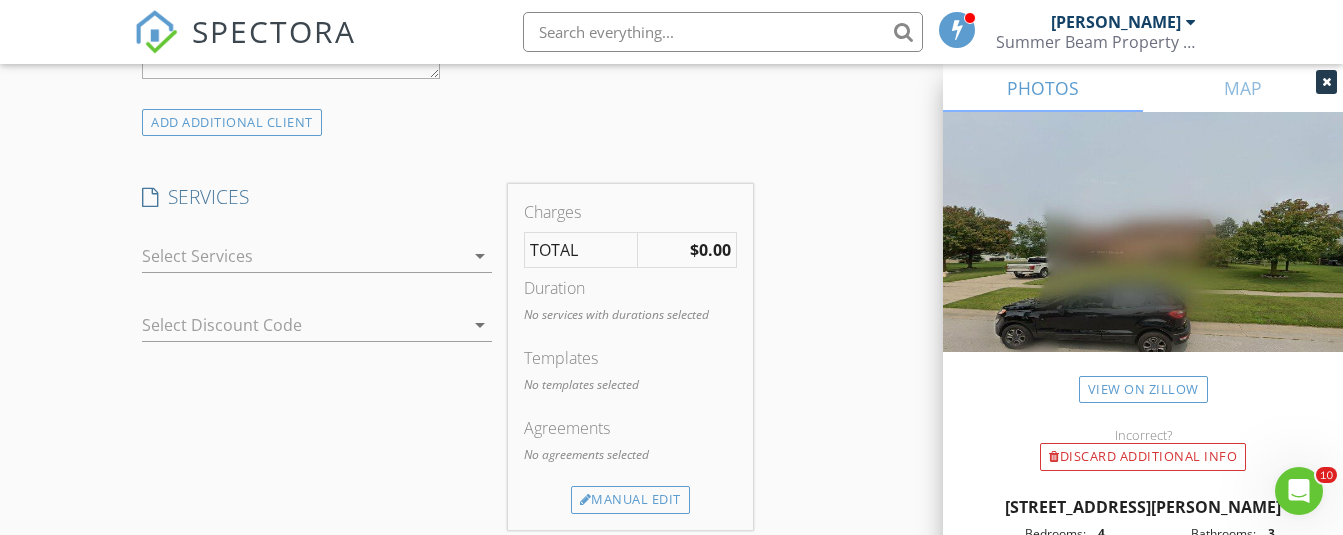type on "[PHONE_NUMBER]" 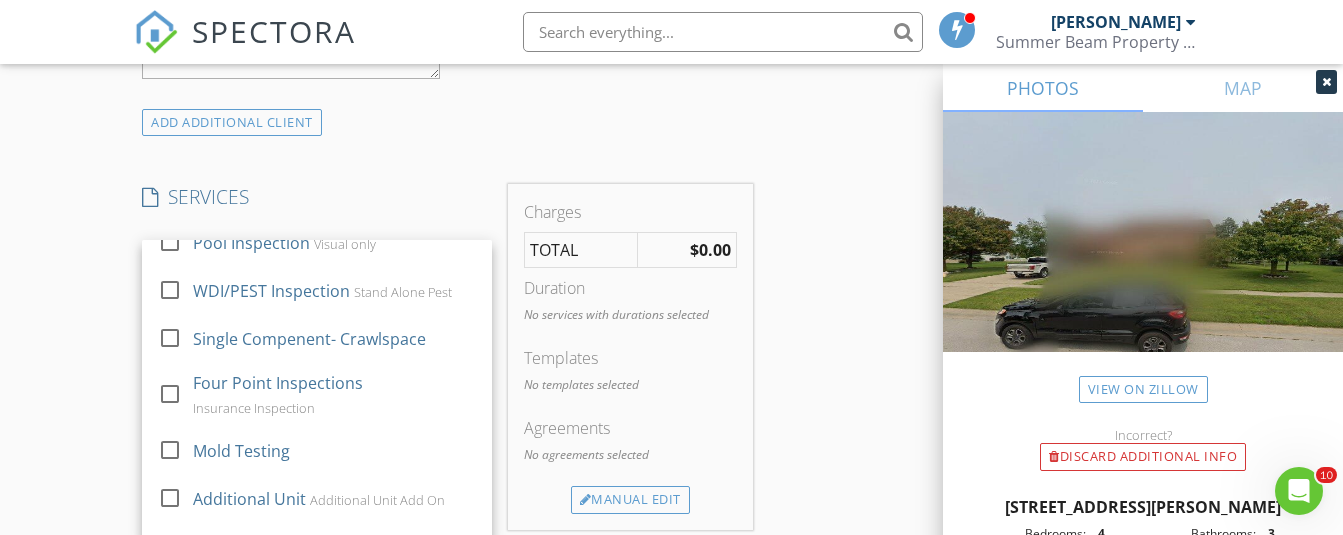 scroll, scrollTop: 420, scrollLeft: 0, axis: vertical 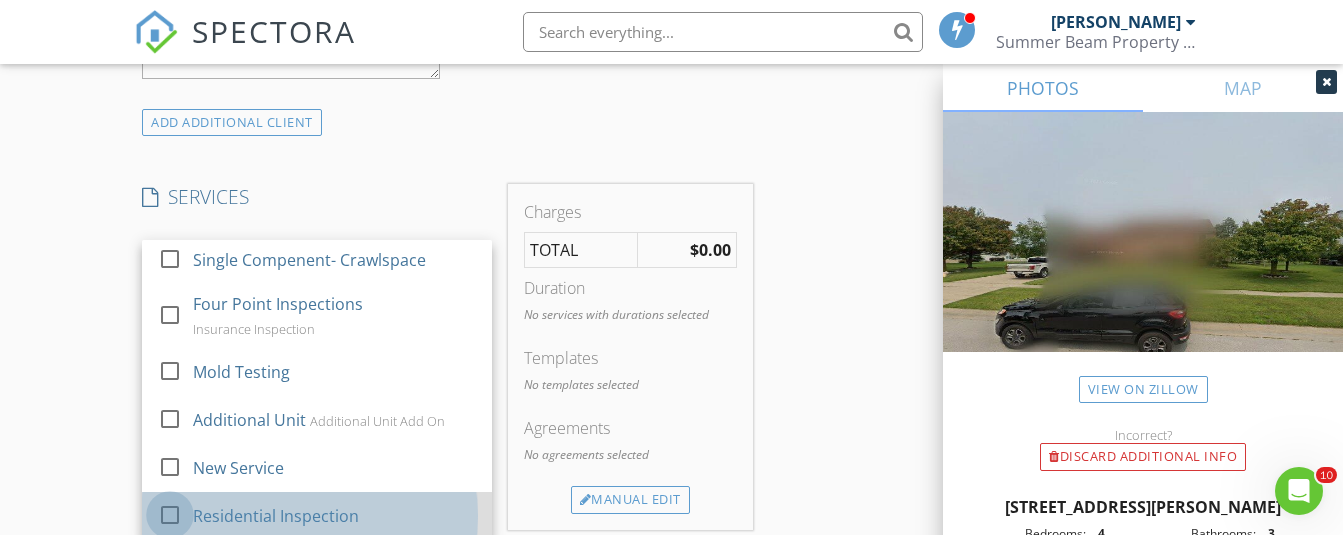 click at bounding box center (170, 515) 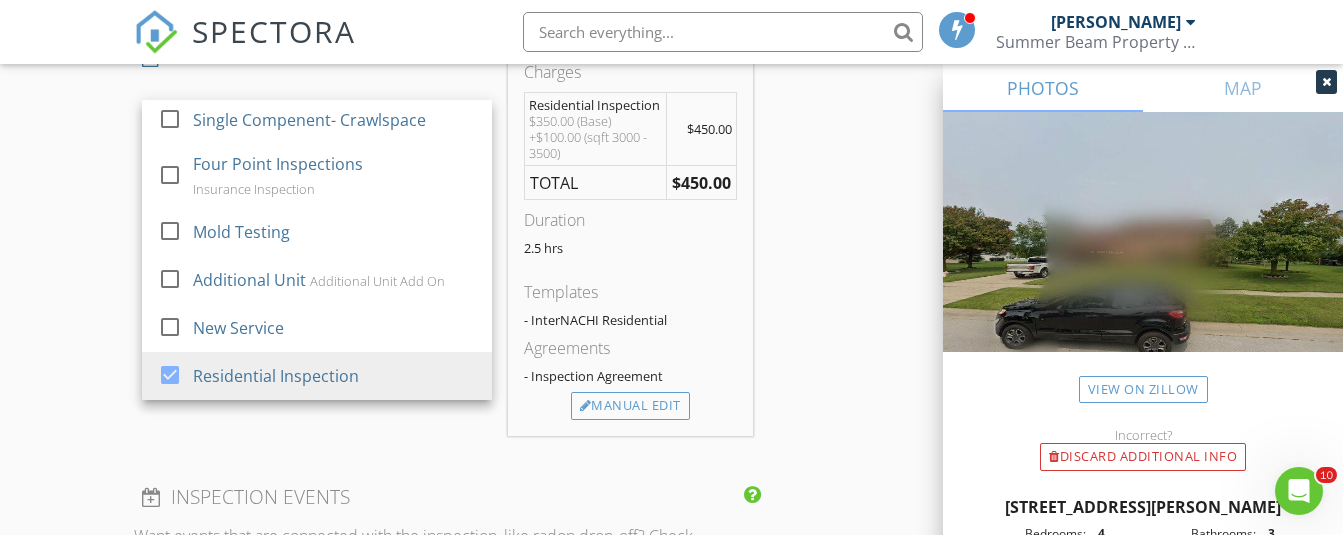 scroll, scrollTop: 1669, scrollLeft: 0, axis: vertical 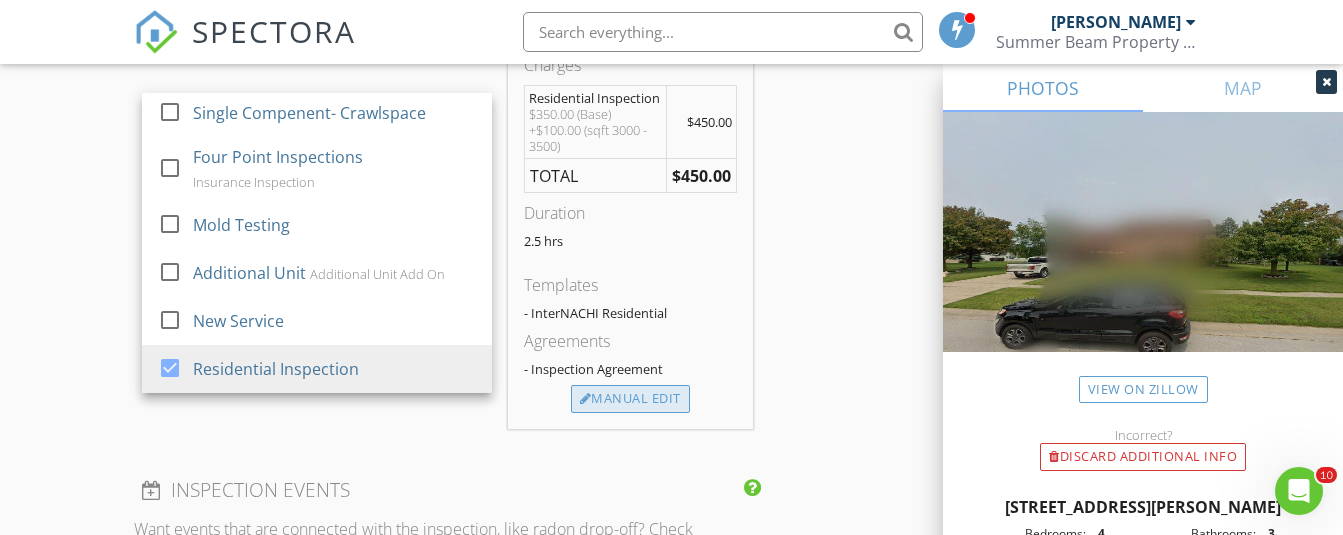 click on "Manual Edit" at bounding box center (630, 399) 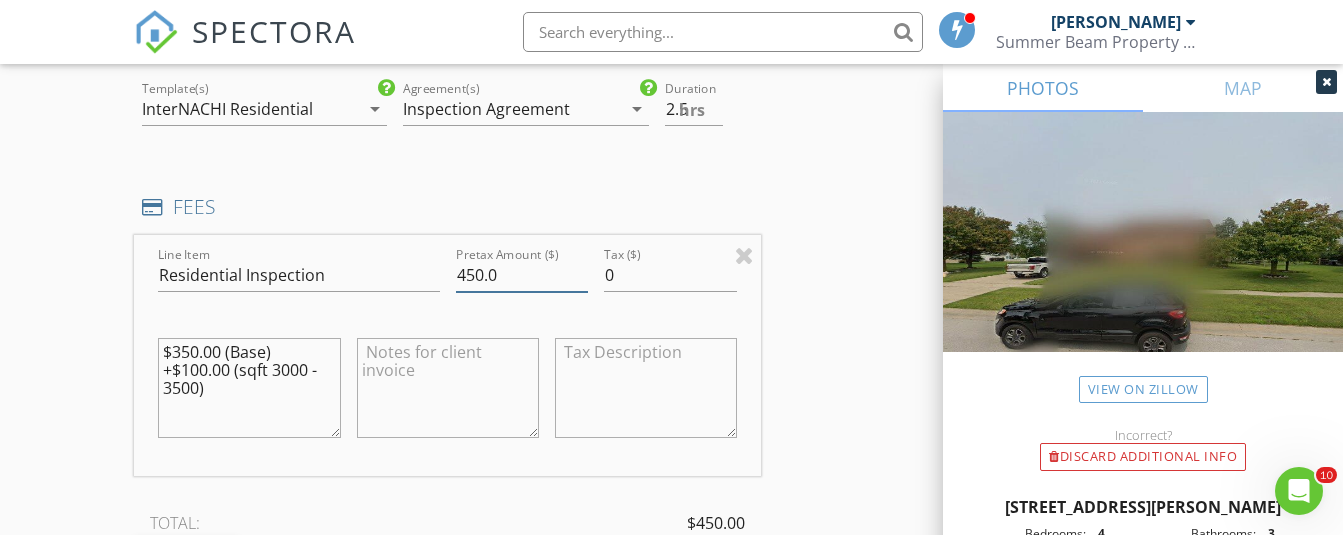 click on "450.0" at bounding box center (522, 275) 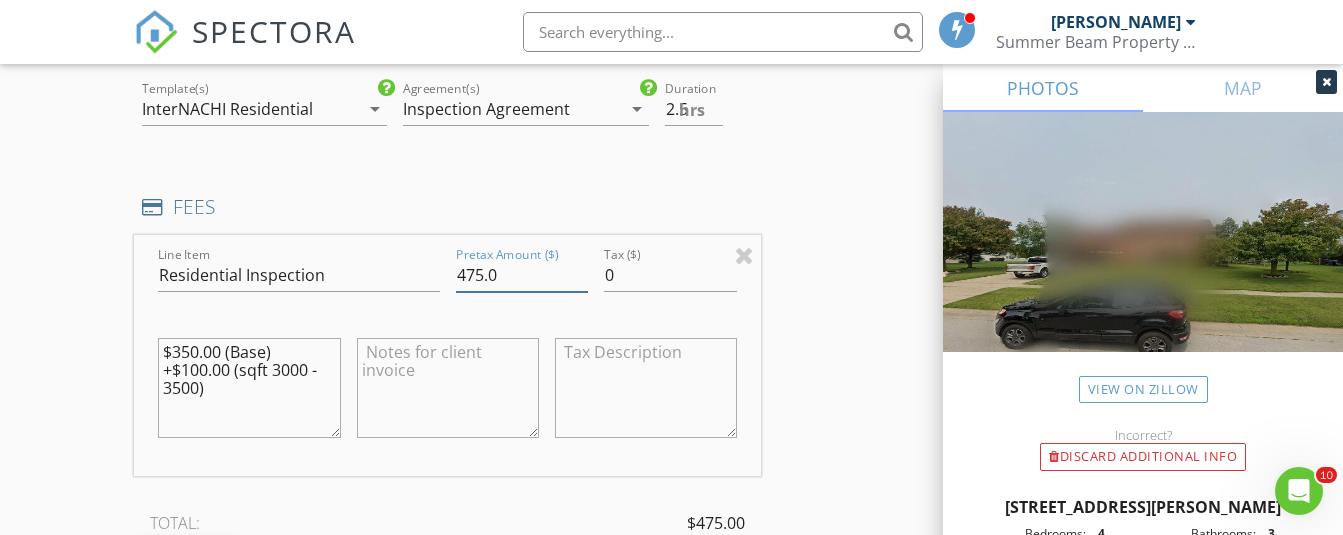 scroll, scrollTop: 2040, scrollLeft: 0, axis: vertical 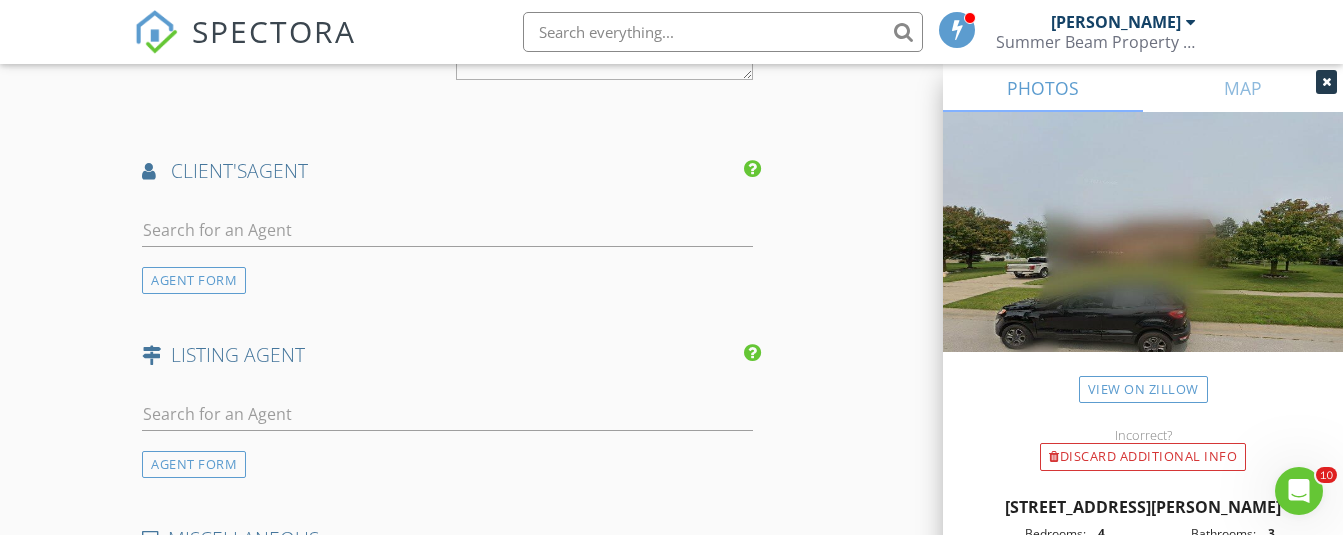 type on "475.0" 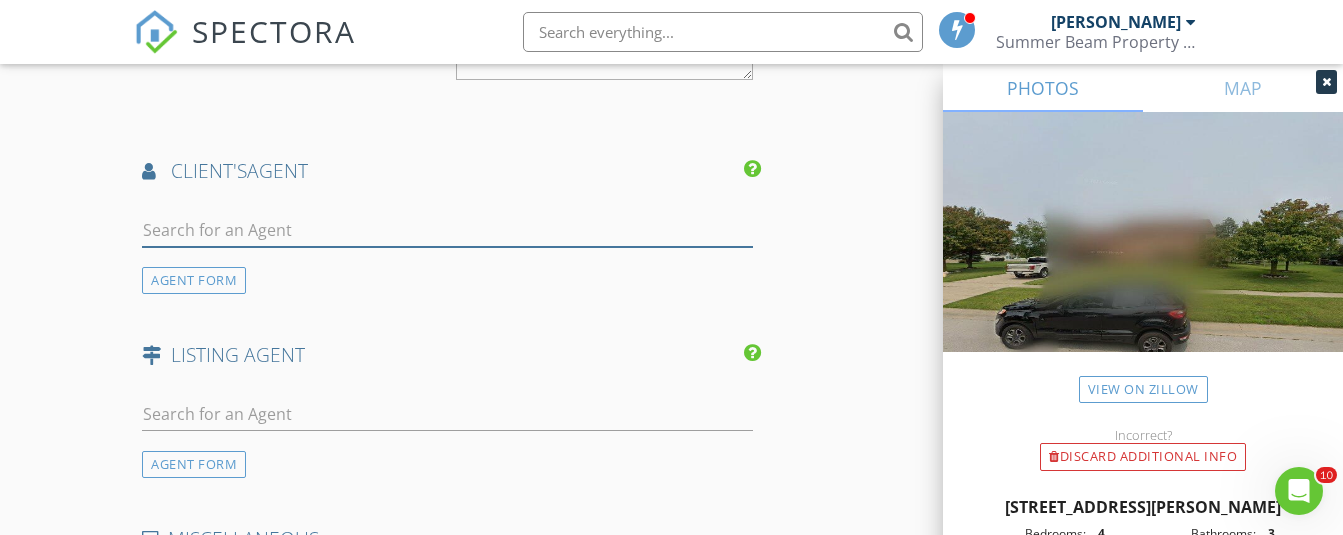 click at bounding box center (447, 230) 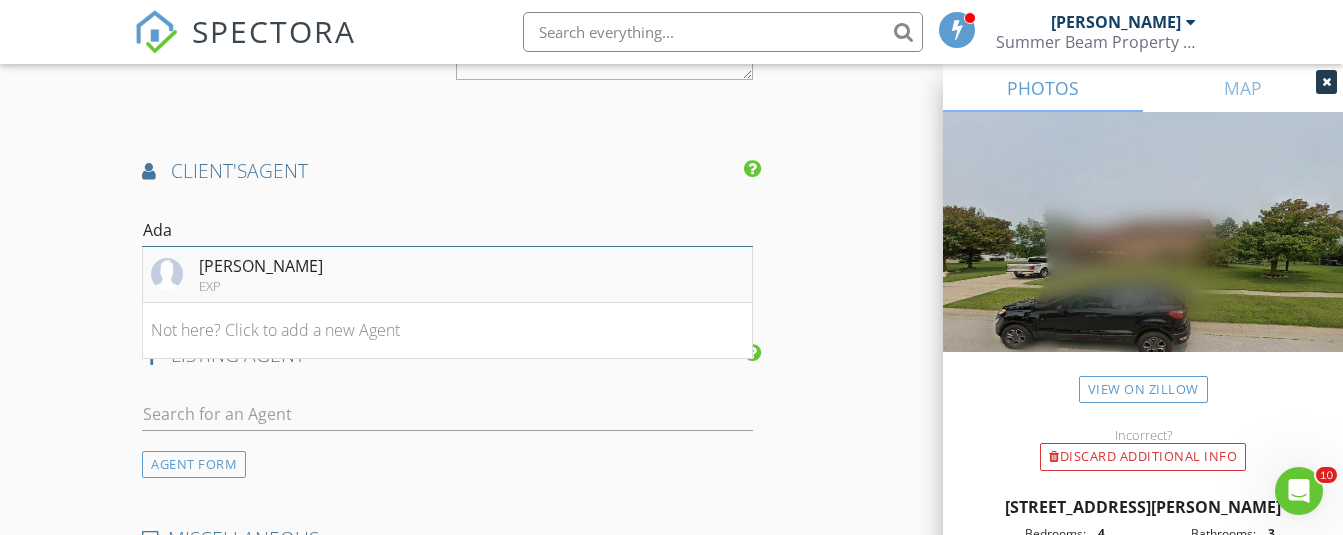 drag, startPoint x: 236, startPoint y: 235, endPoint x: 242, endPoint y: 275, distance: 40.4475 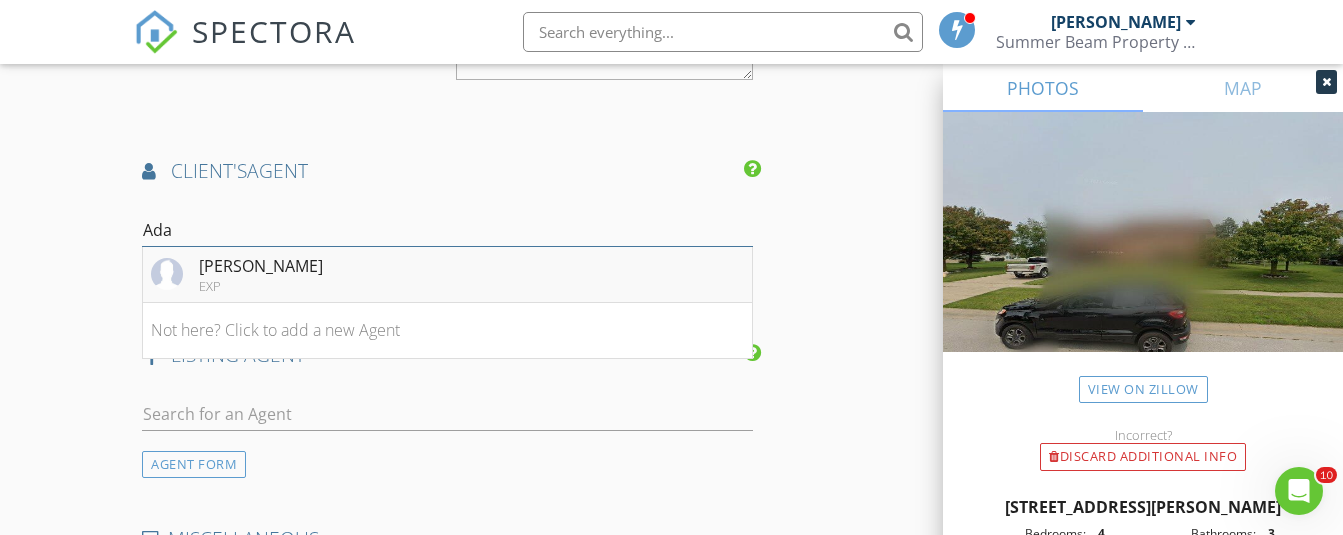 type on "Ada" 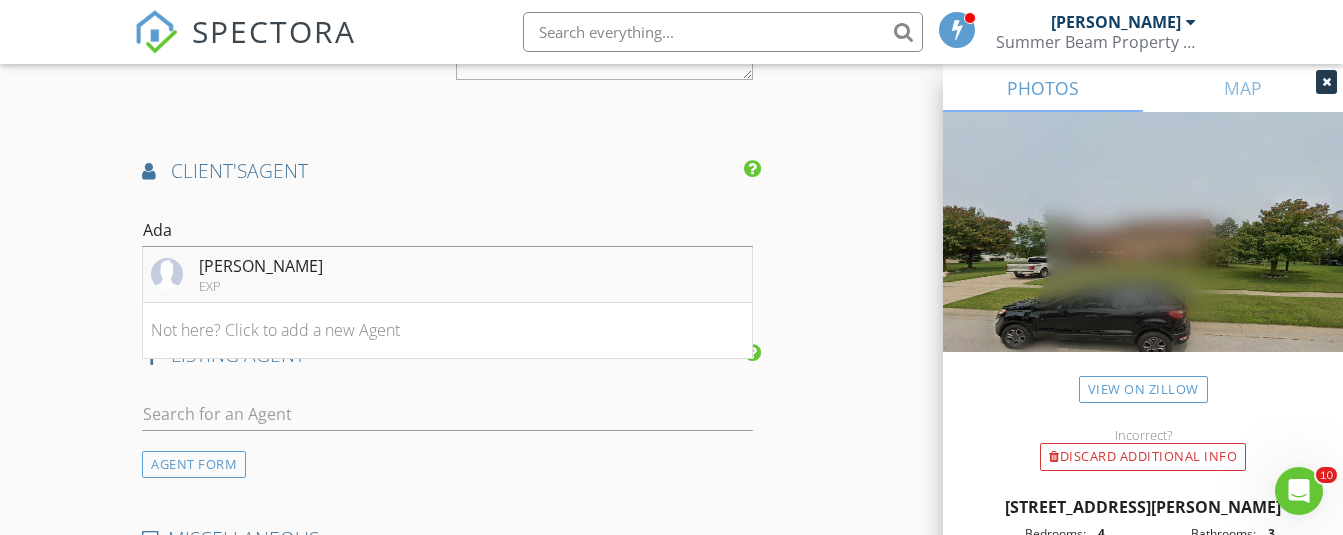 click on "[PERSON_NAME]" at bounding box center (261, 266) 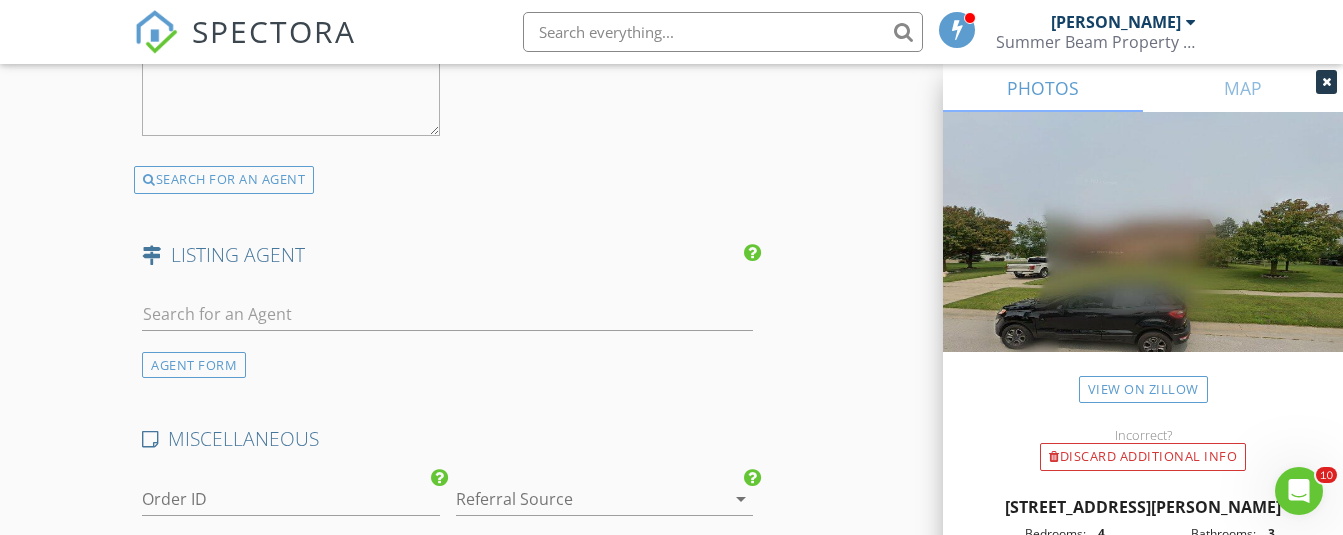 scroll, scrollTop: 3129, scrollLeft: 0, axis: vertical 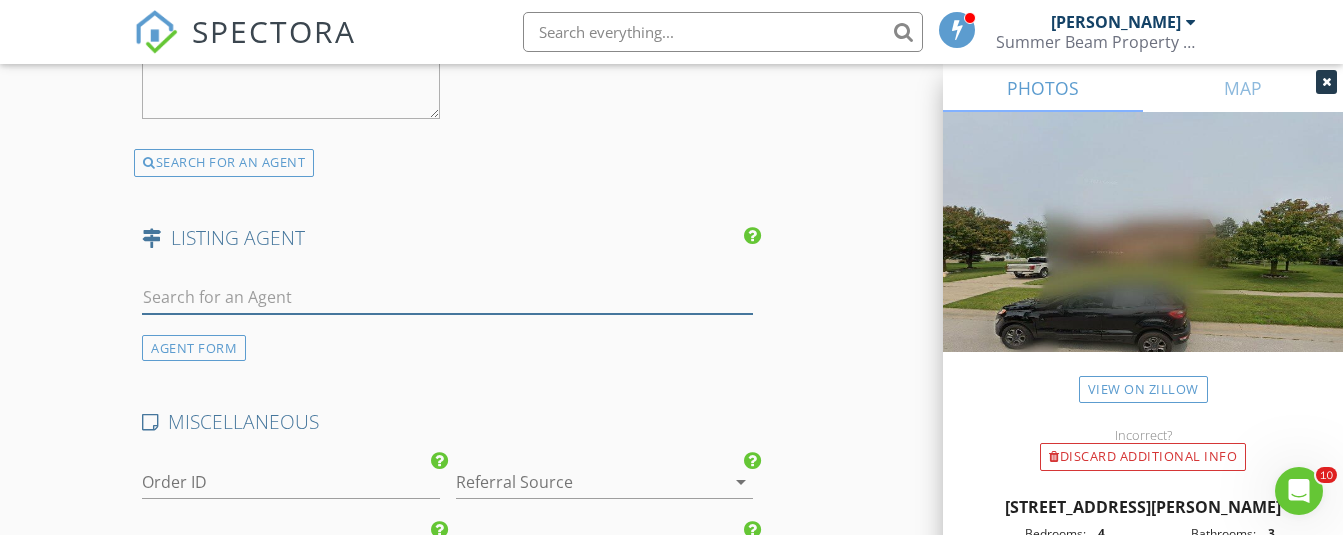 click at bounding box center (447, 297) 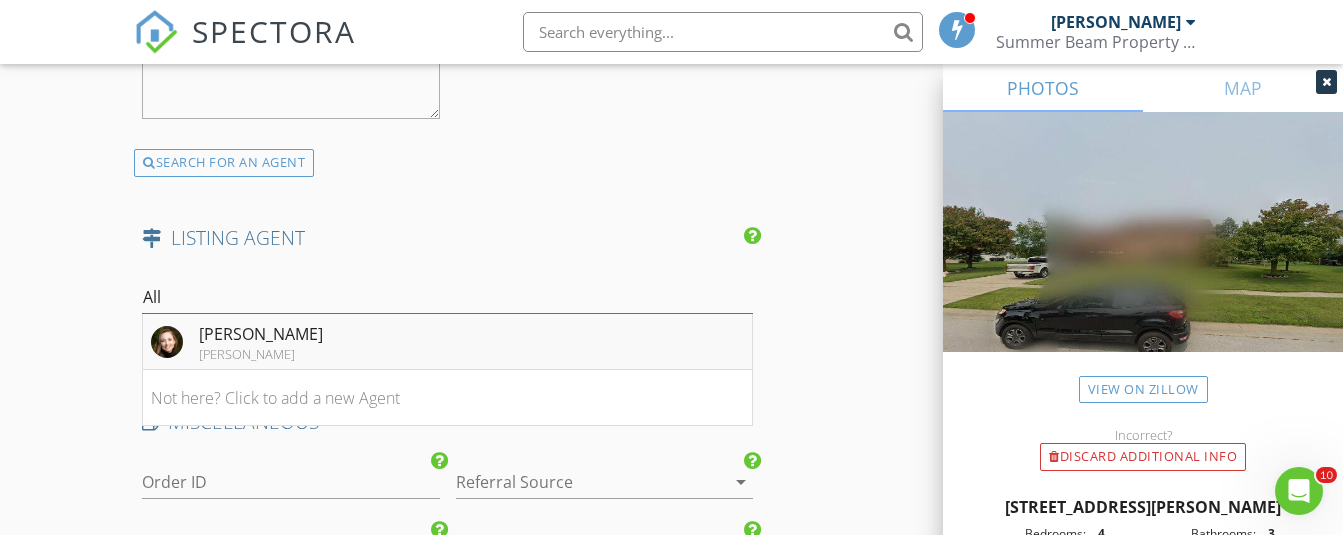 type on "All" 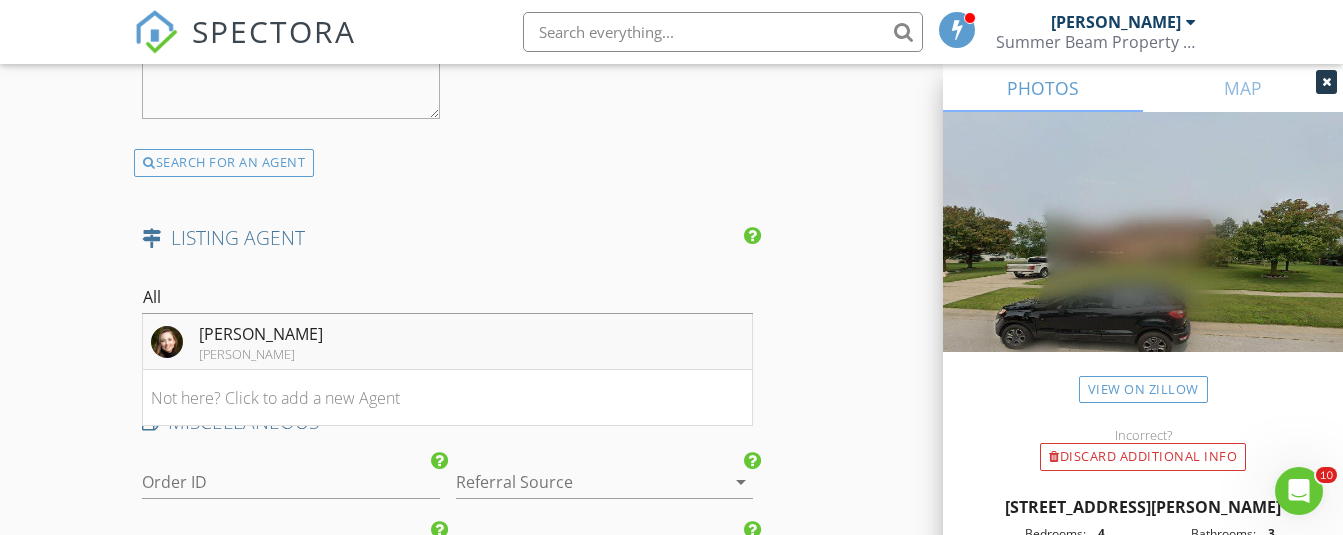click on "[PERSON_NAME]" at bounding box center (261, 334) 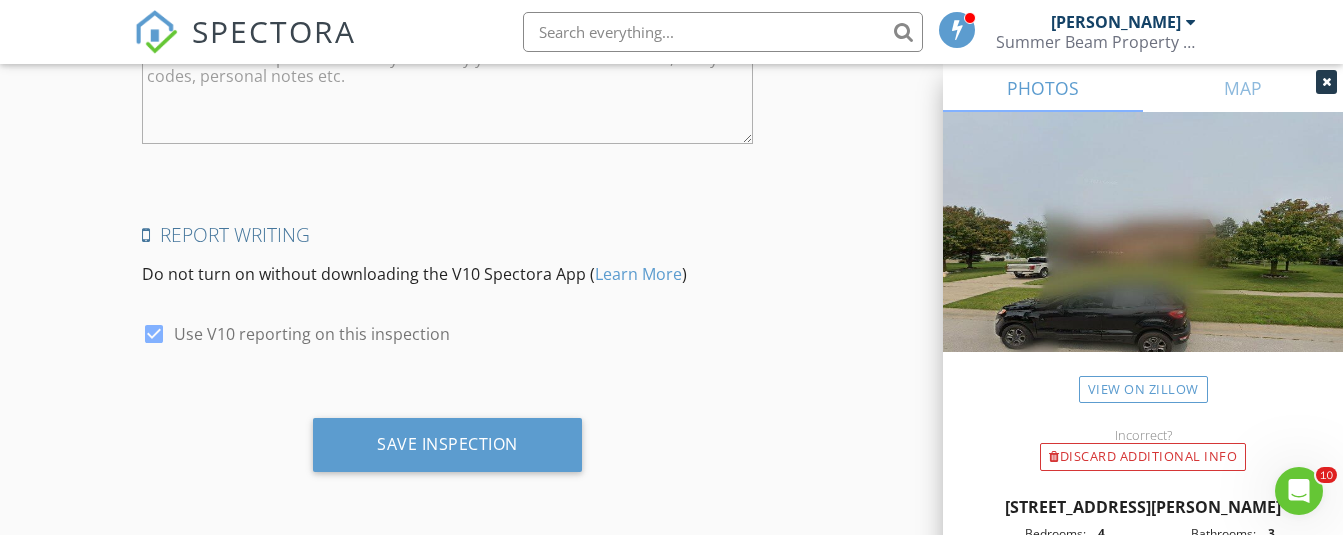scroll, scrollTop: 3867, scrollLeft: 0, axis: vertical 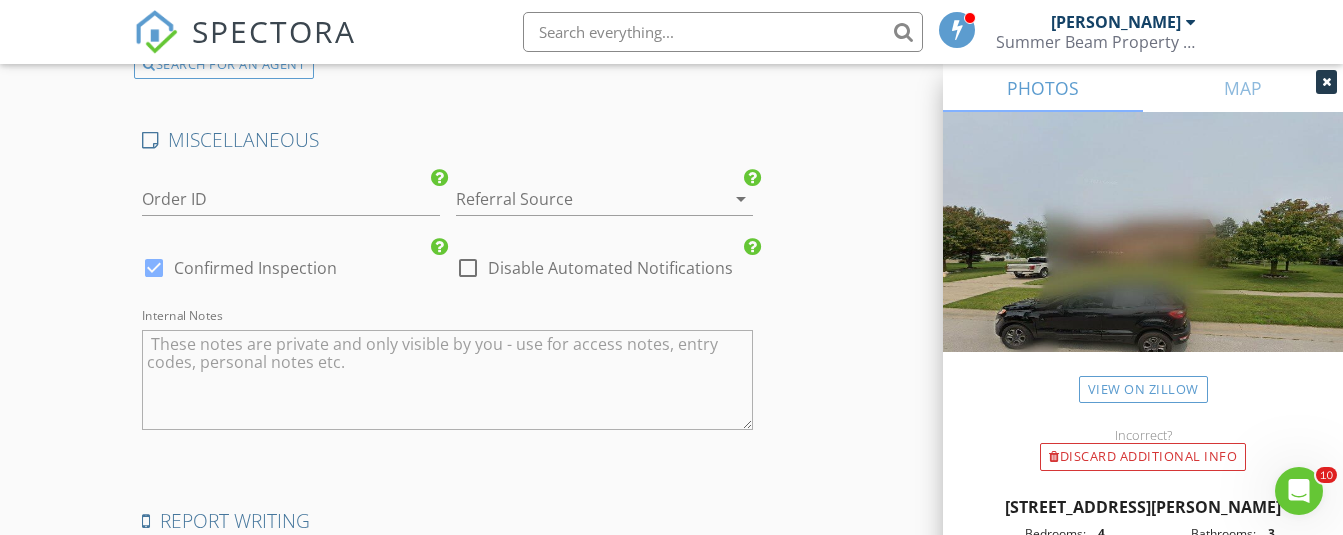 click at bounding box center [447, 380] 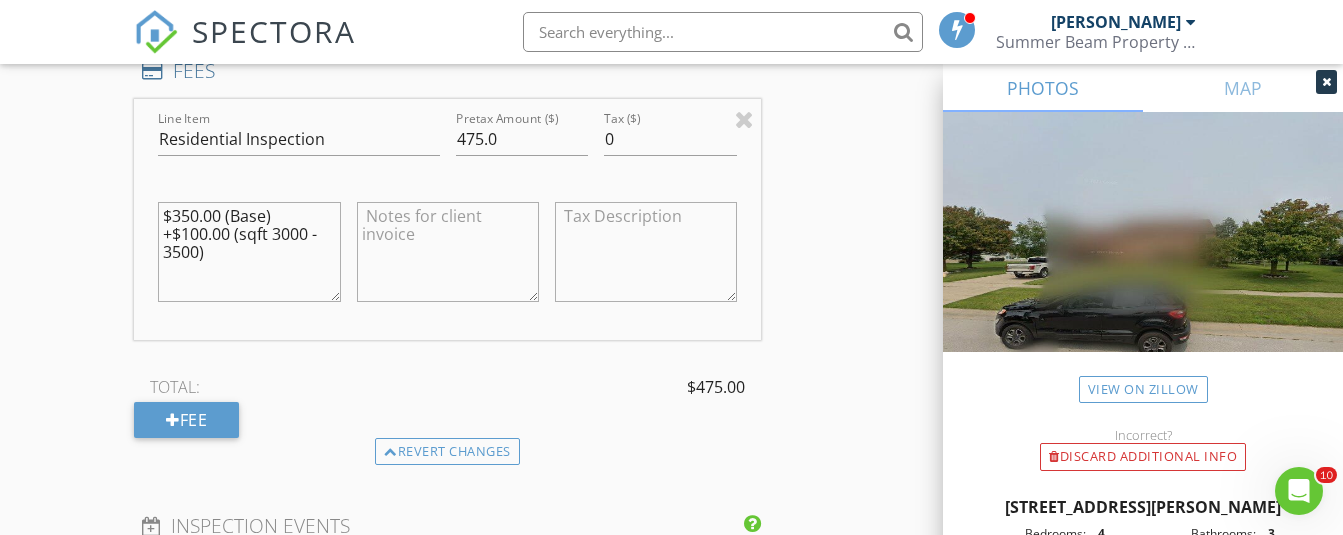 scroll, scrollTop: 1748, scrollLeft: 0, axis: vertical 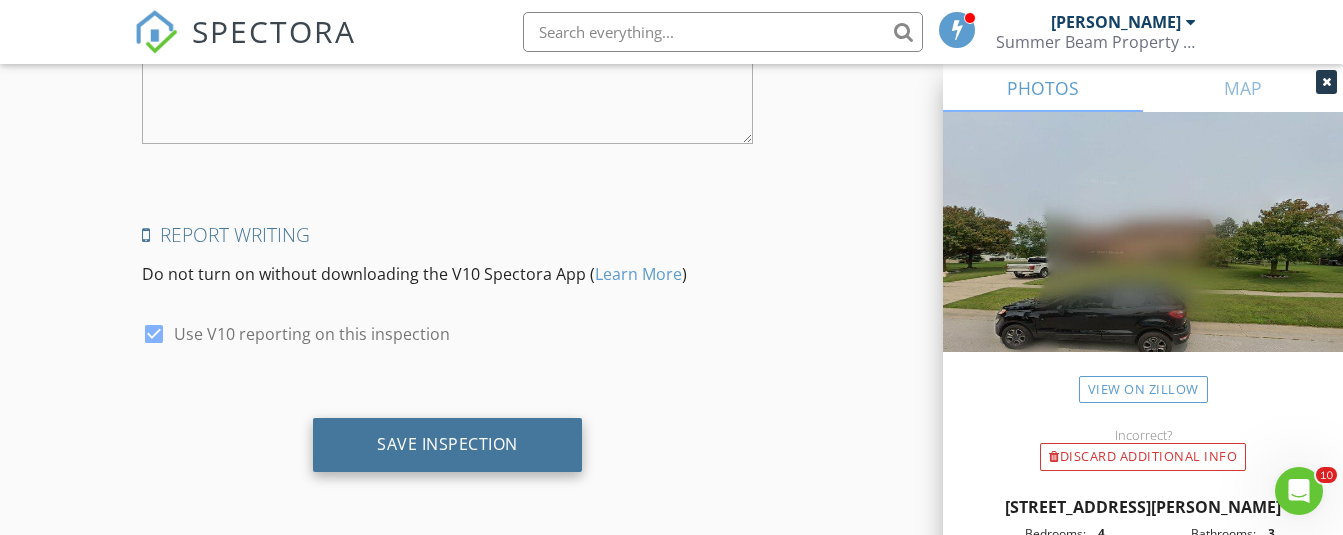 type on "8341" 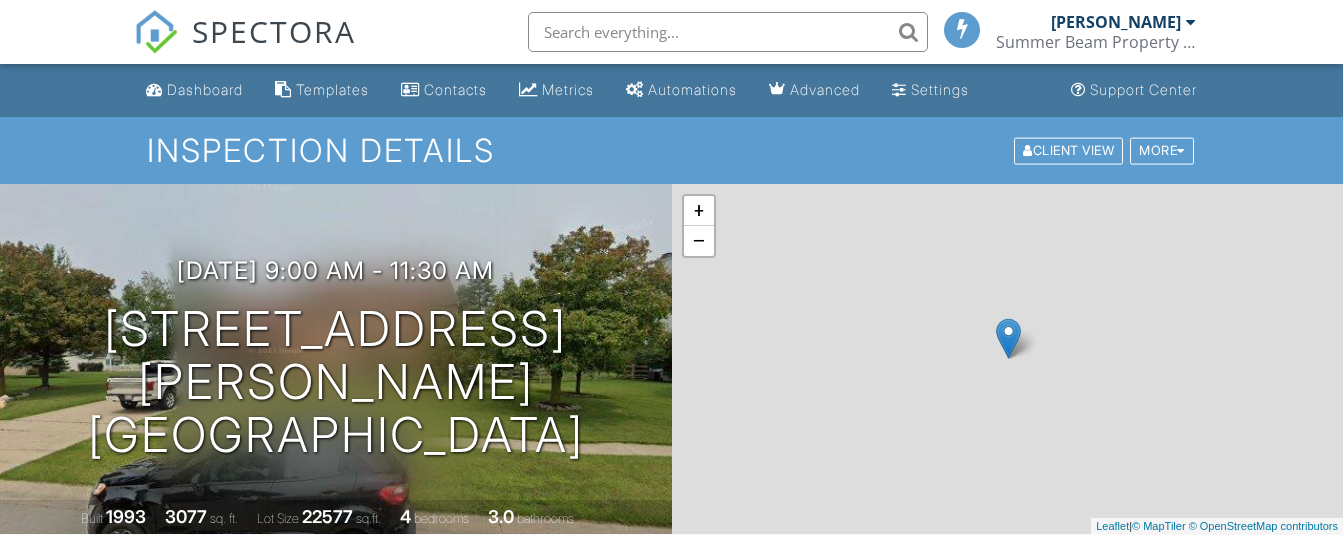 scroll, scrollTop: 0, scrollLeft: 0, axis: both 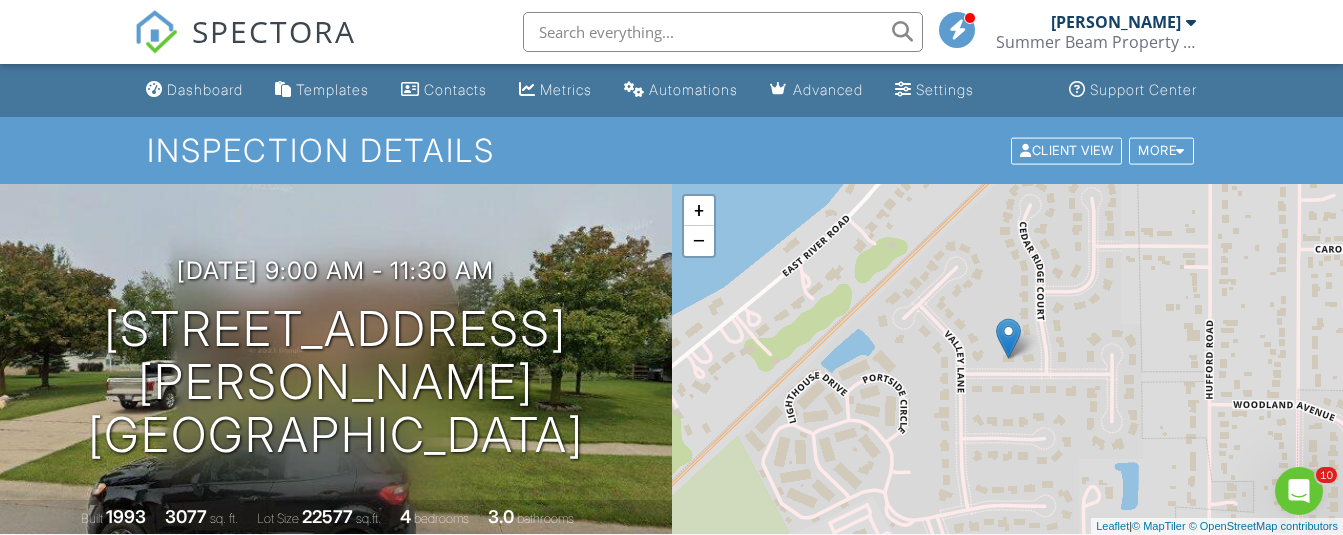 click on "[DATE]  9:00 am
- 11:30 am
[STREET_ADDRESS][PERSON_NAME]
[GEOGRAPHIC_DATA], OH 43551
Built
1993
3077
sq. ft.
Lot Size
22577
sq.ft.
4
bedrooms
3.0
bathrooms" at bounding box center [336, 359] 